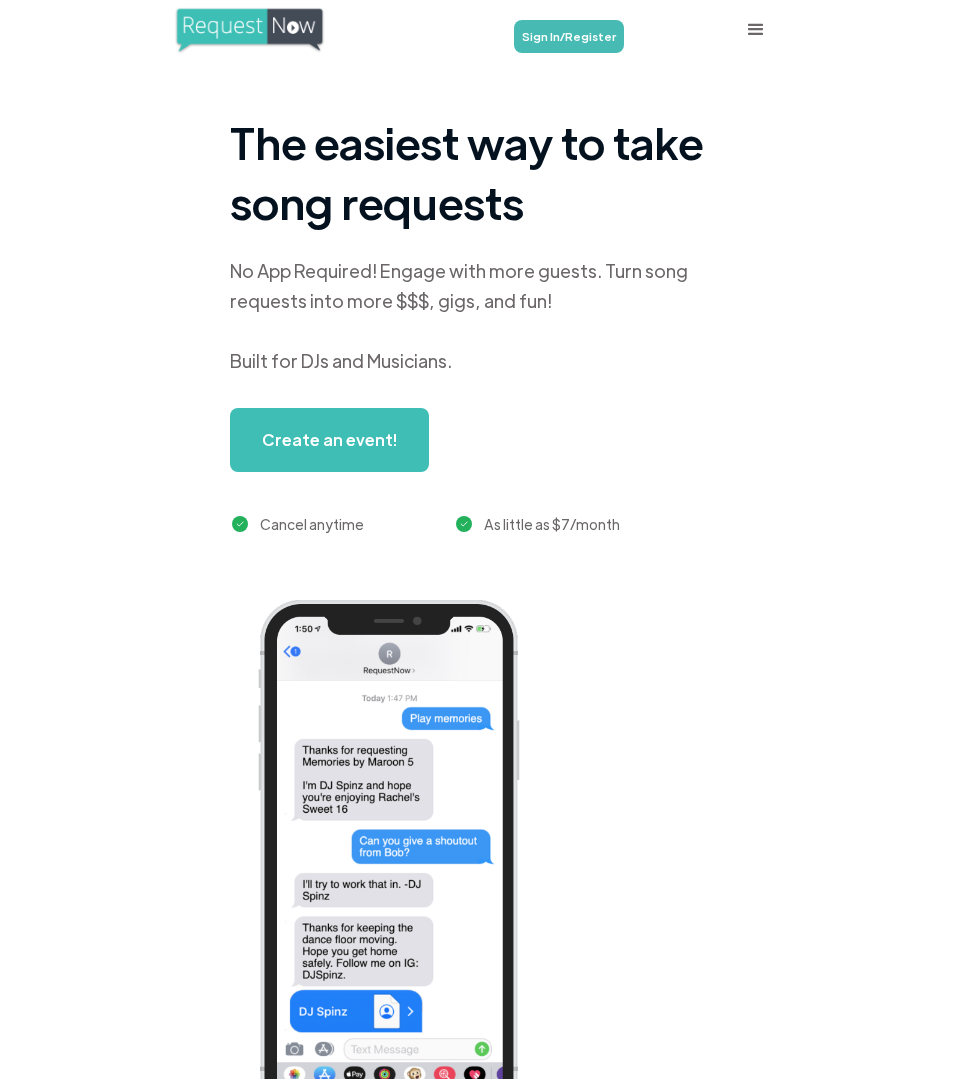 scroll, scrollTop: 0, scrollLeft: 0, axis: both 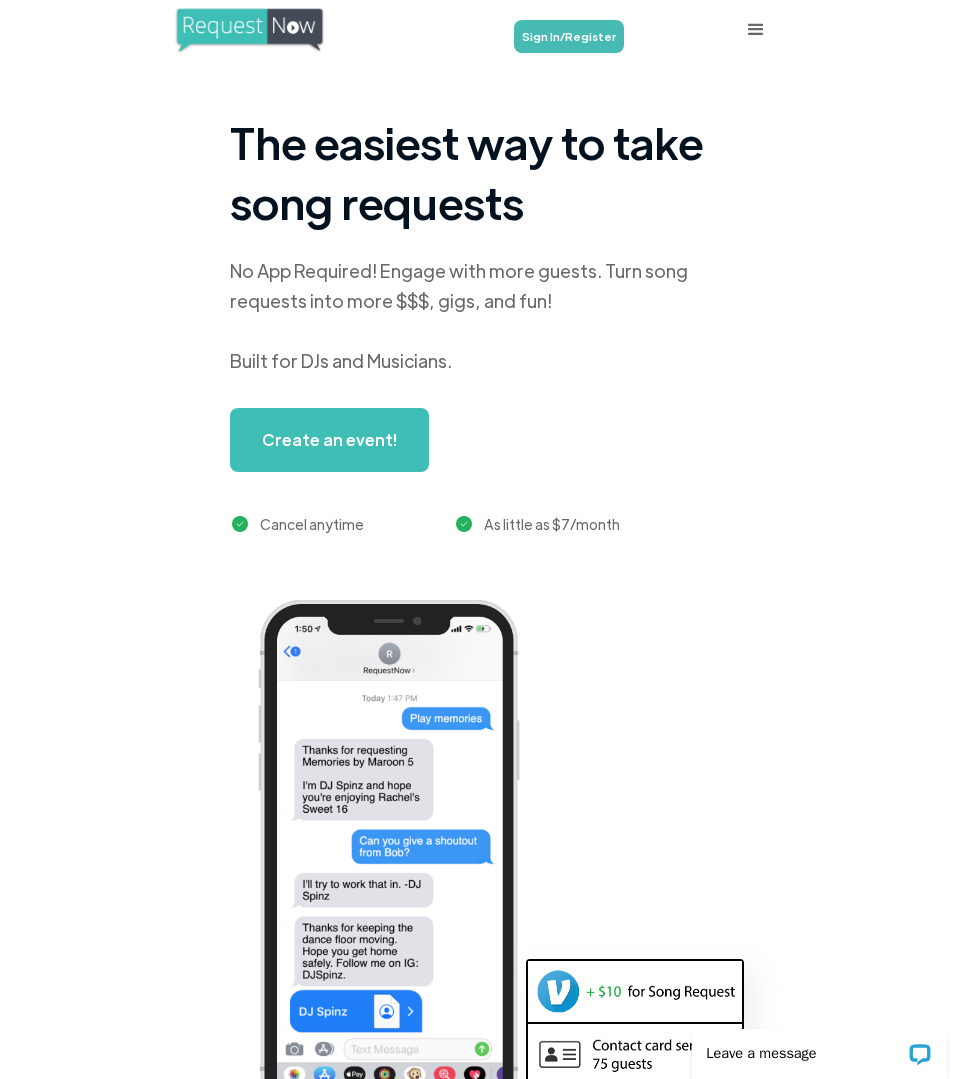 click on "Sign In/Register" at bounding box center (569, 36) 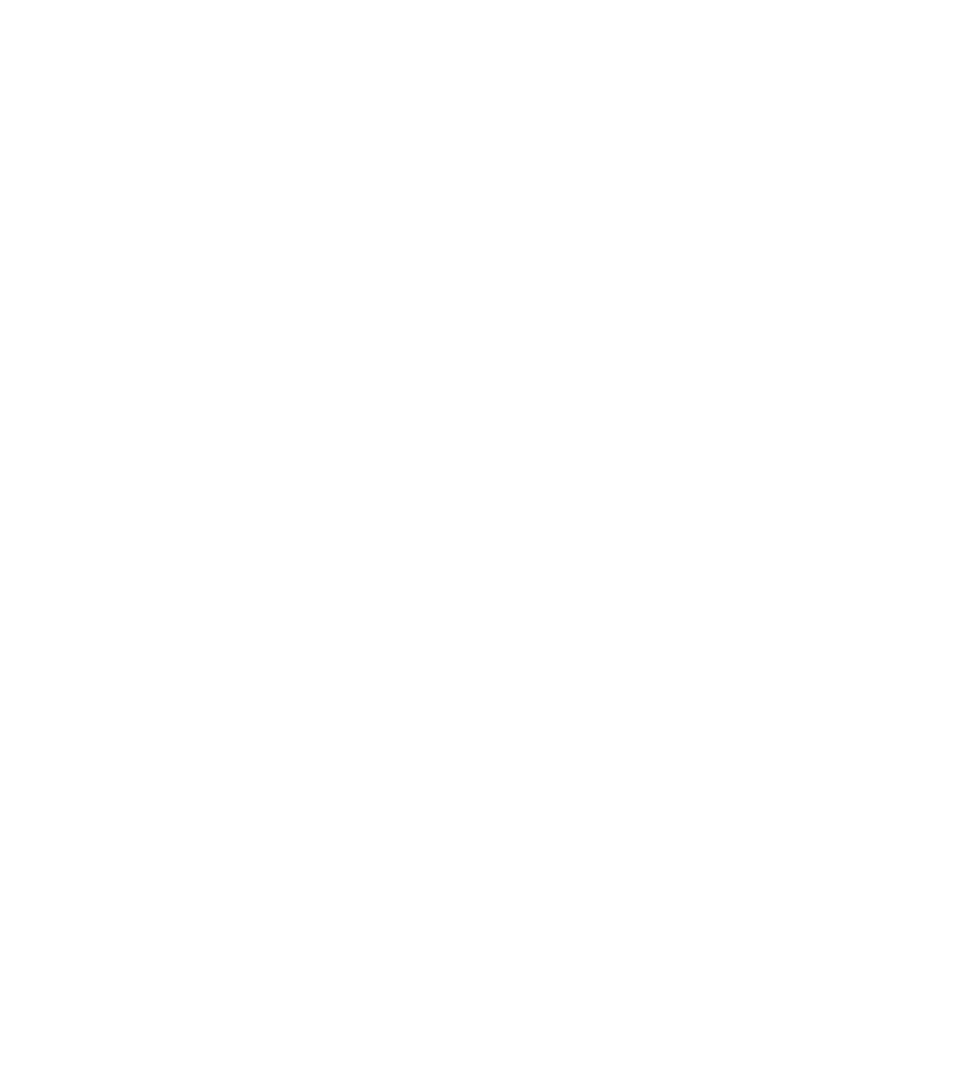 scroll, scrollTop: 0, scrollLeft: 0, axis: both 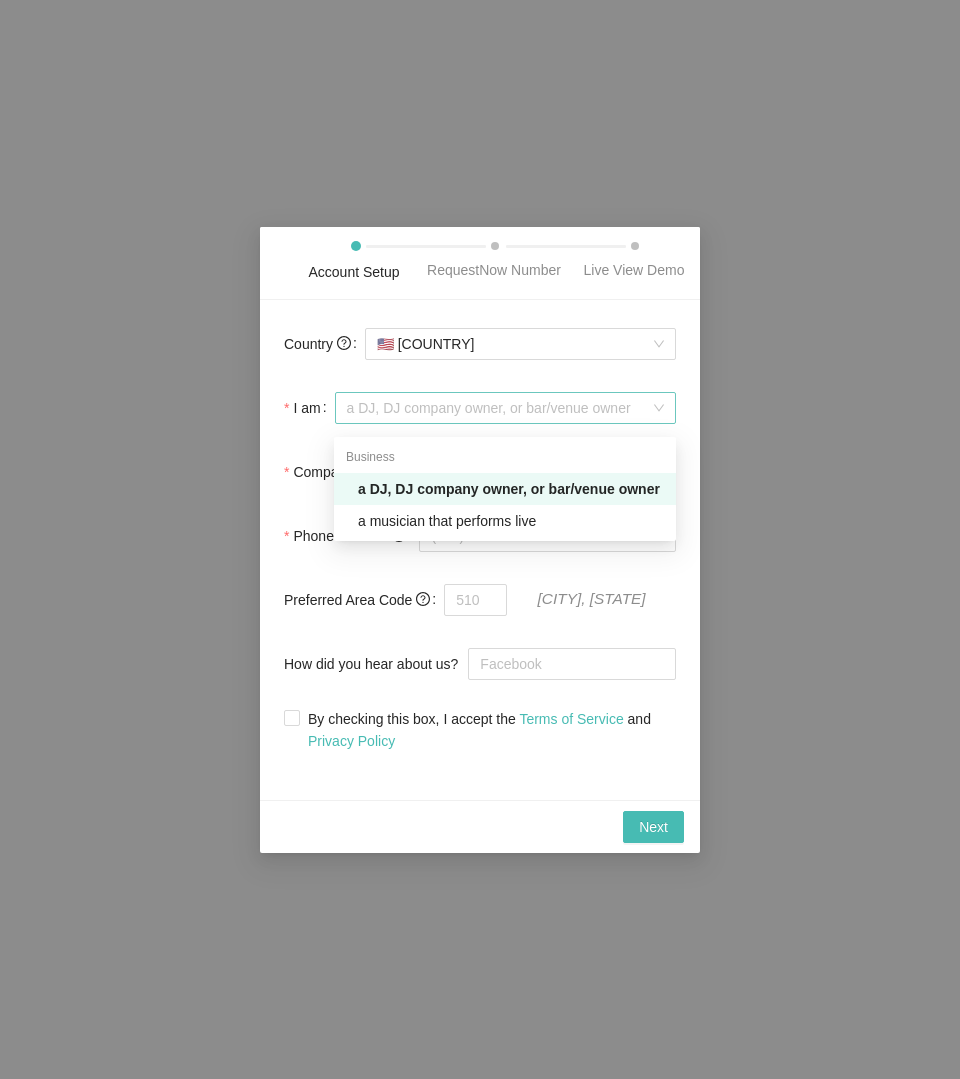 click on "a DJ, DJ company owner, or bar/venue owner" at bounding box center [505, 408] 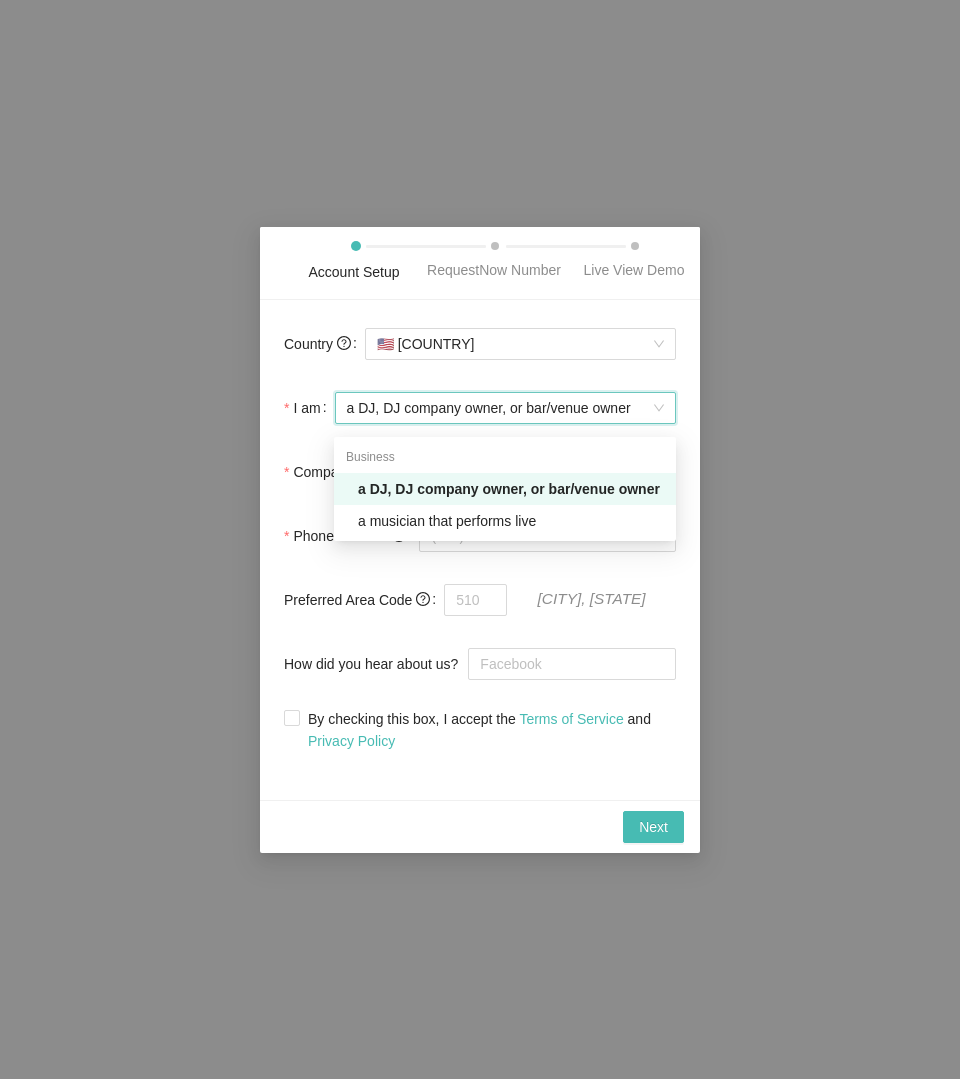 click on "a DJ, DJ company owner, or bar/venue owner" at bounding box center [505, 408] 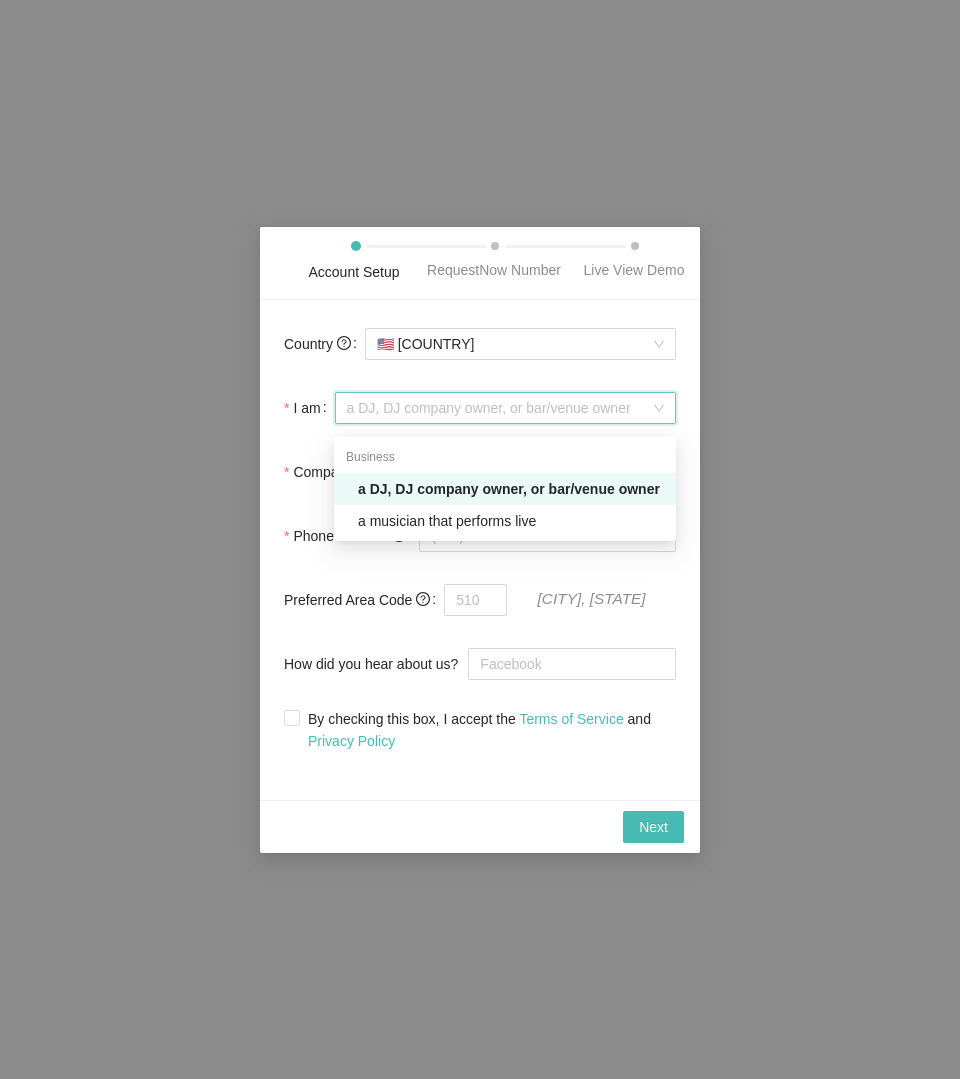 click on "a DJ, DJ company owner, or bar/venue owner" at bounding box center [511, 489] 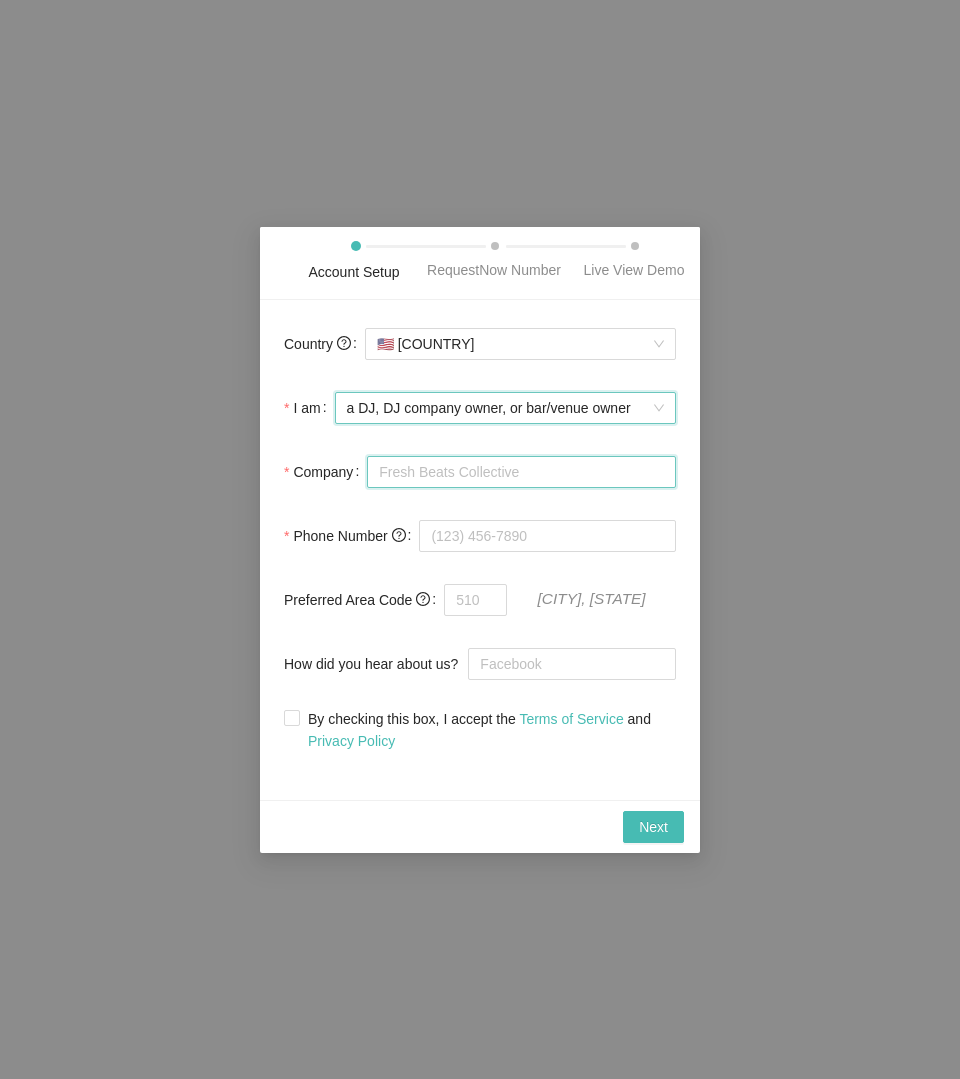 click on "Company" at bounding box center [521, 472] 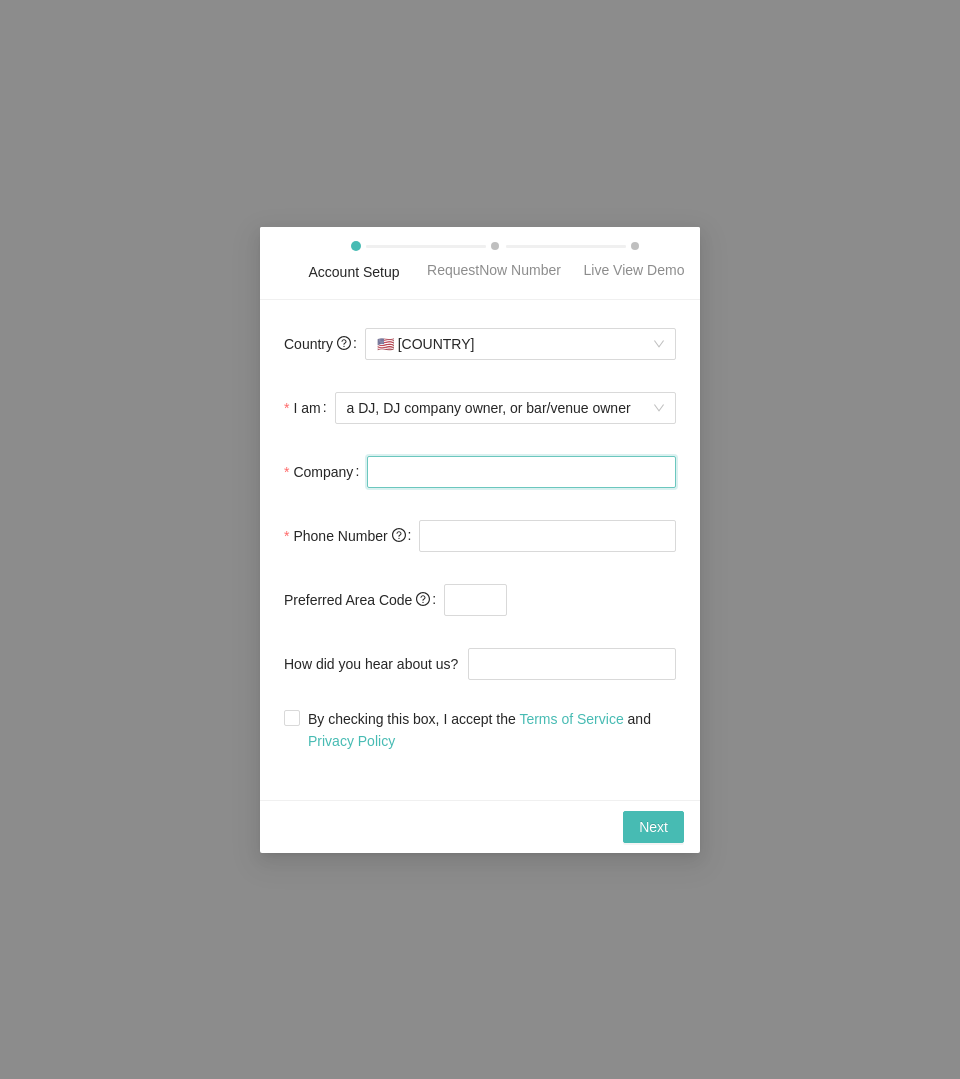 type on "AID Home Theater Systems" 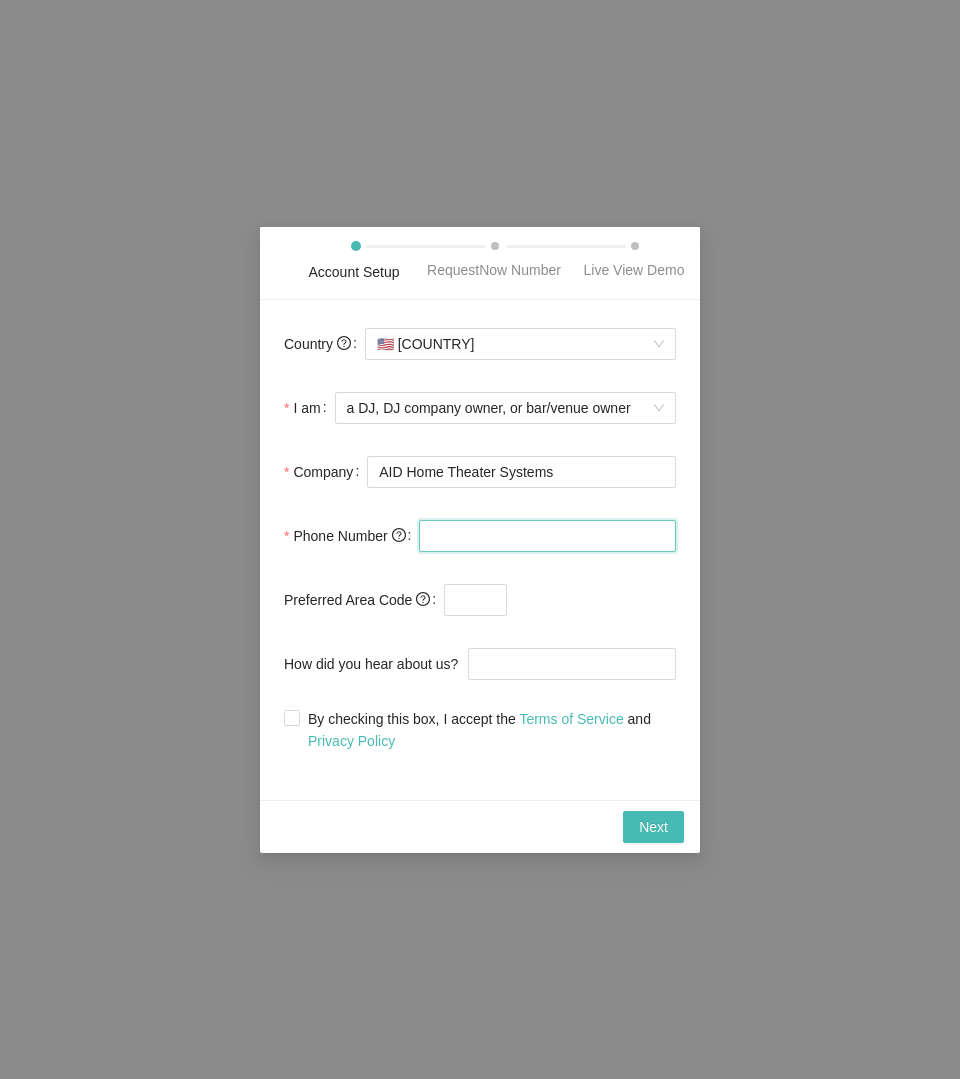 type on "([AREA]) [PREFIX]-[NUMBER]" 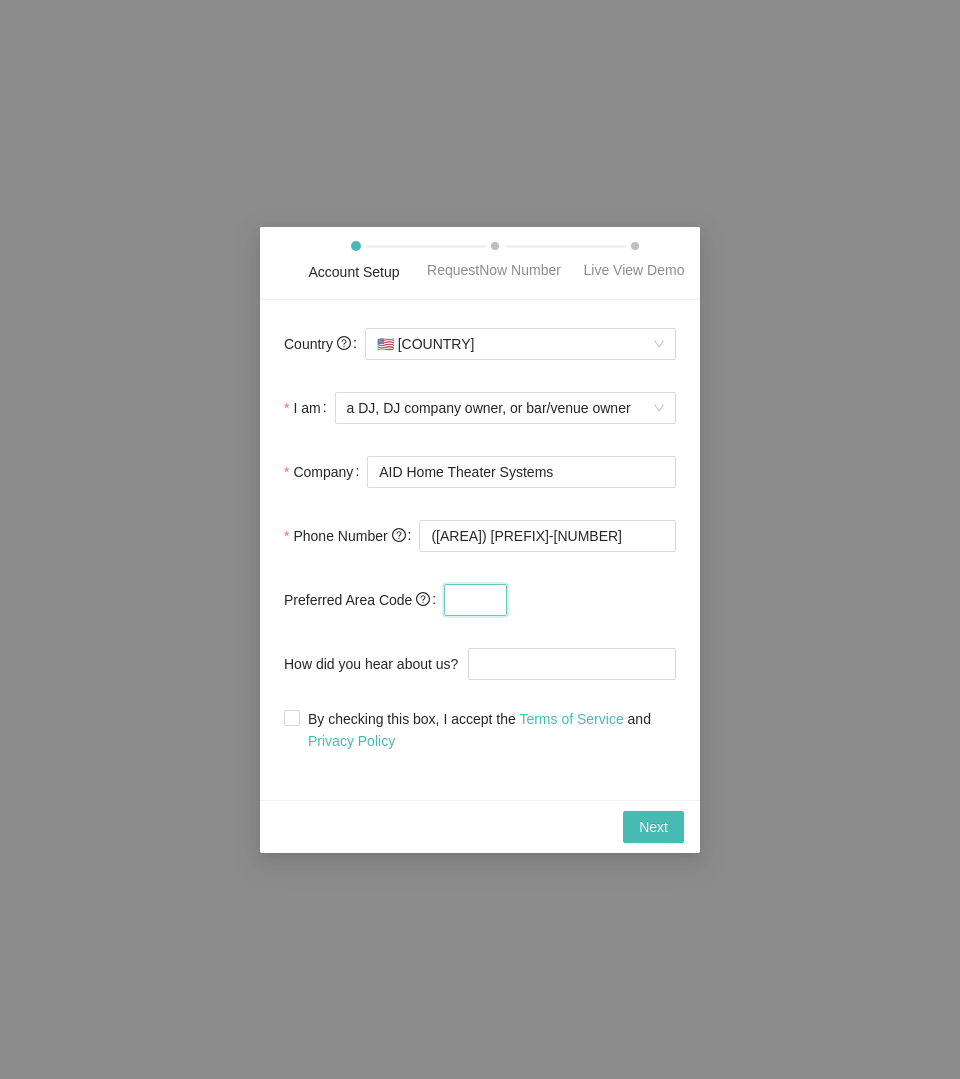 click at bounding box center [475, 600] 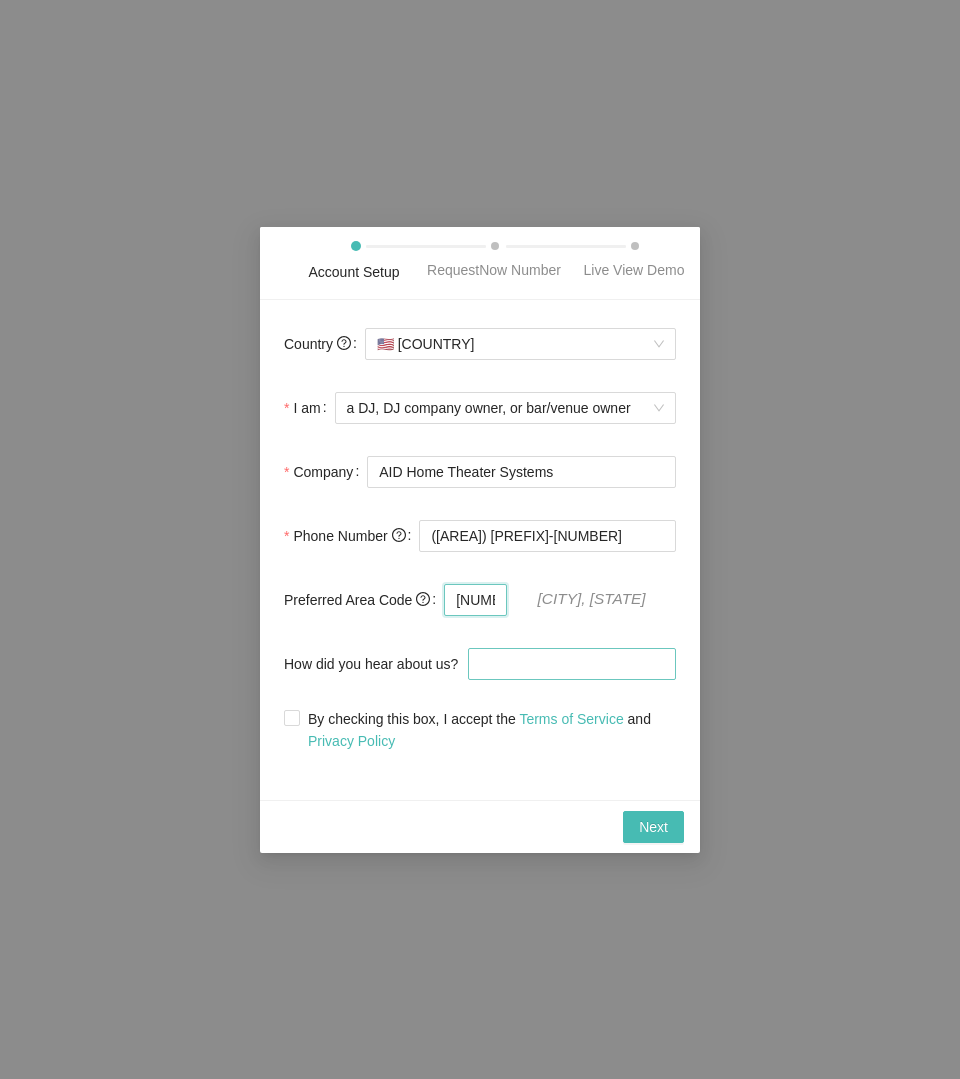 type on "[NUMBER]" 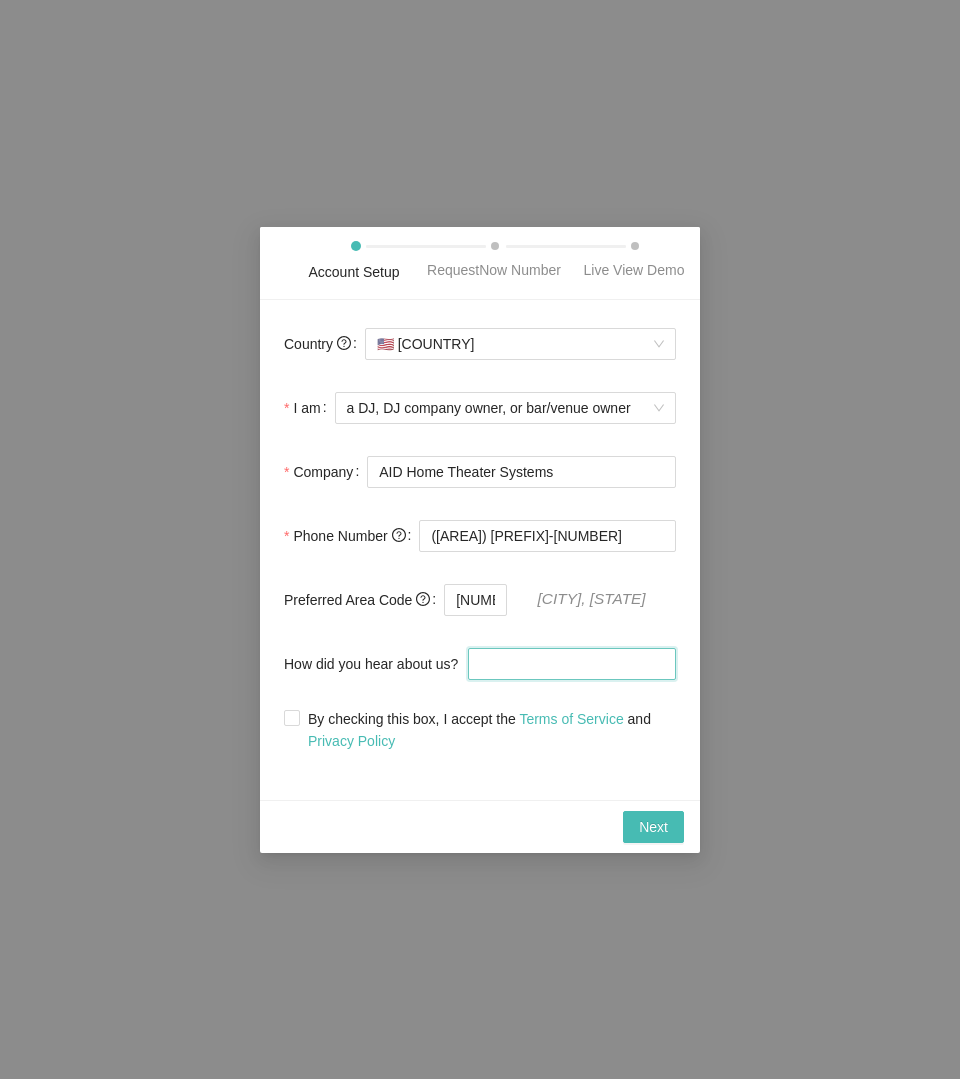 click on "How did you hear about us?" at bounding box center [572, 664] 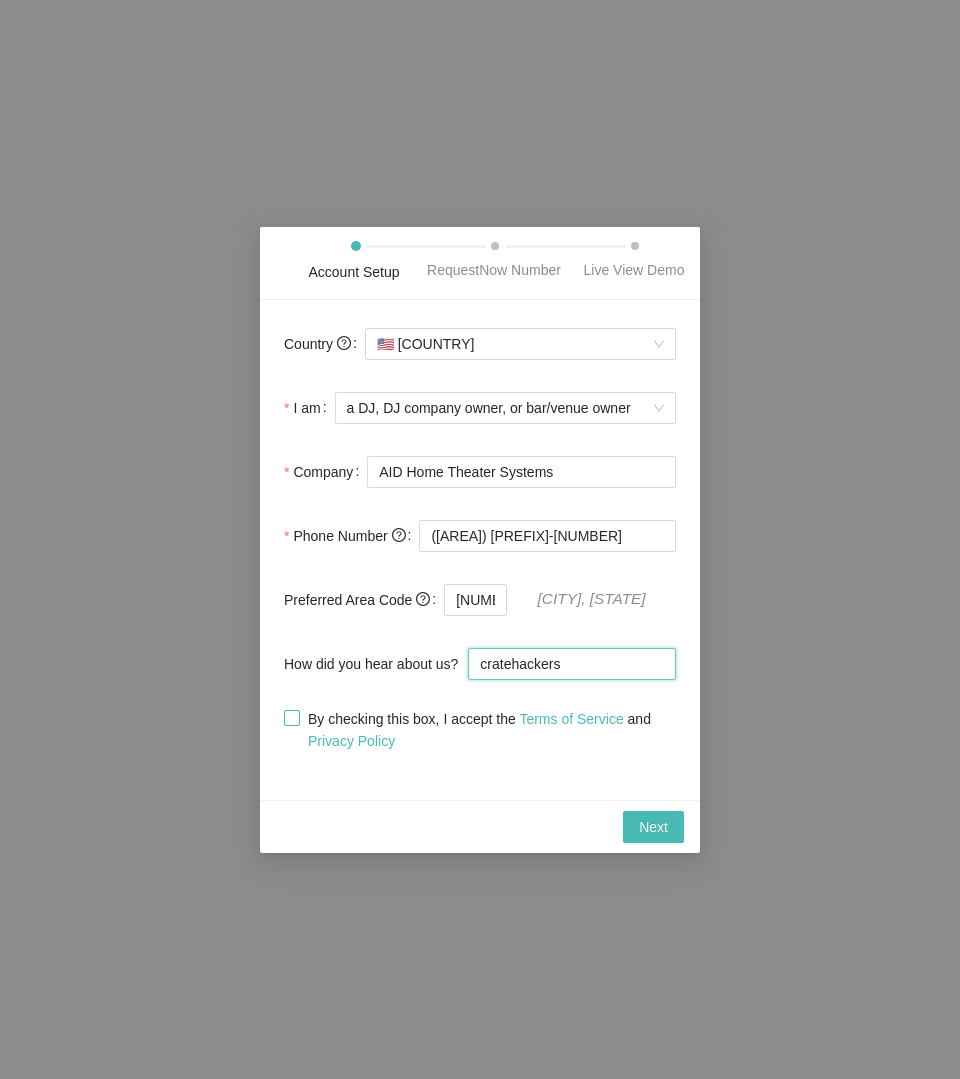 type on "cratehackers" 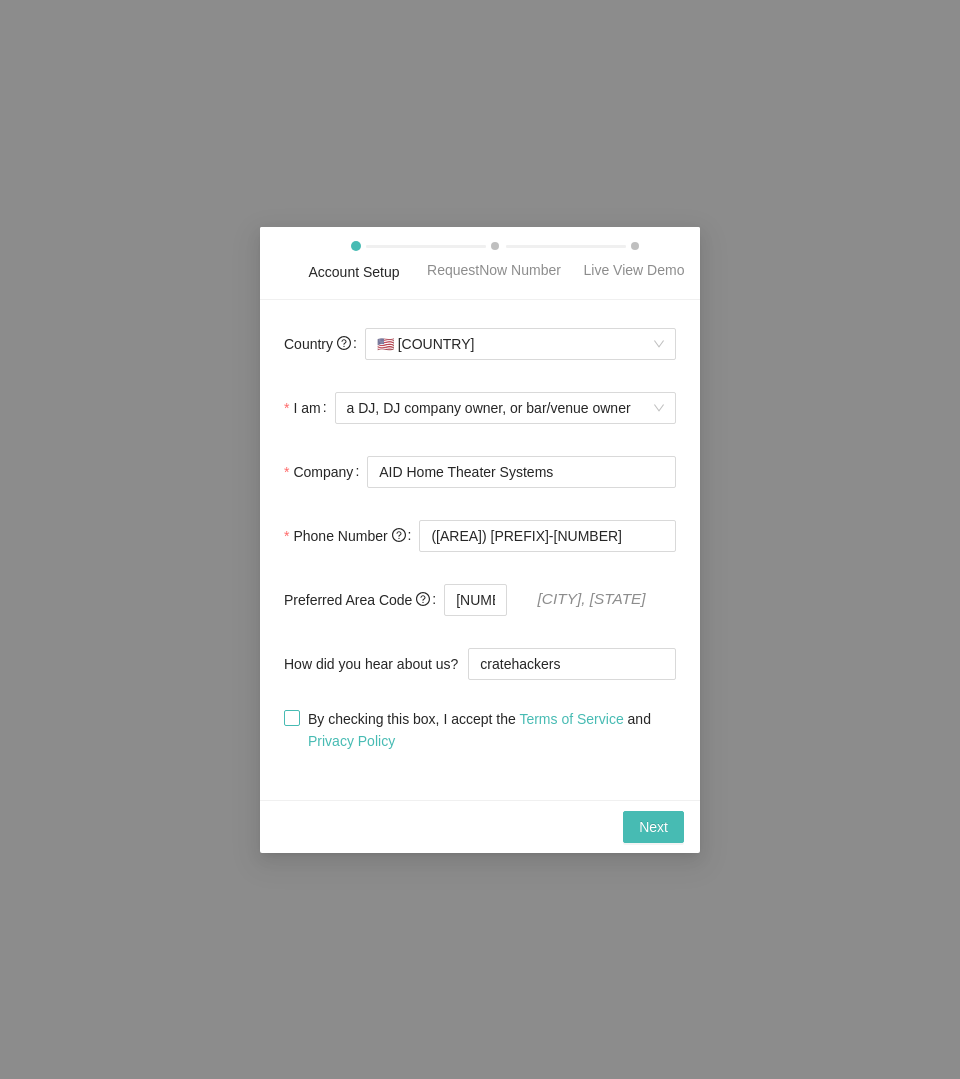 click on "By checking this box, I accept the   Terms of Service   and   Privacy Policy" at bounding box center [291, 717] 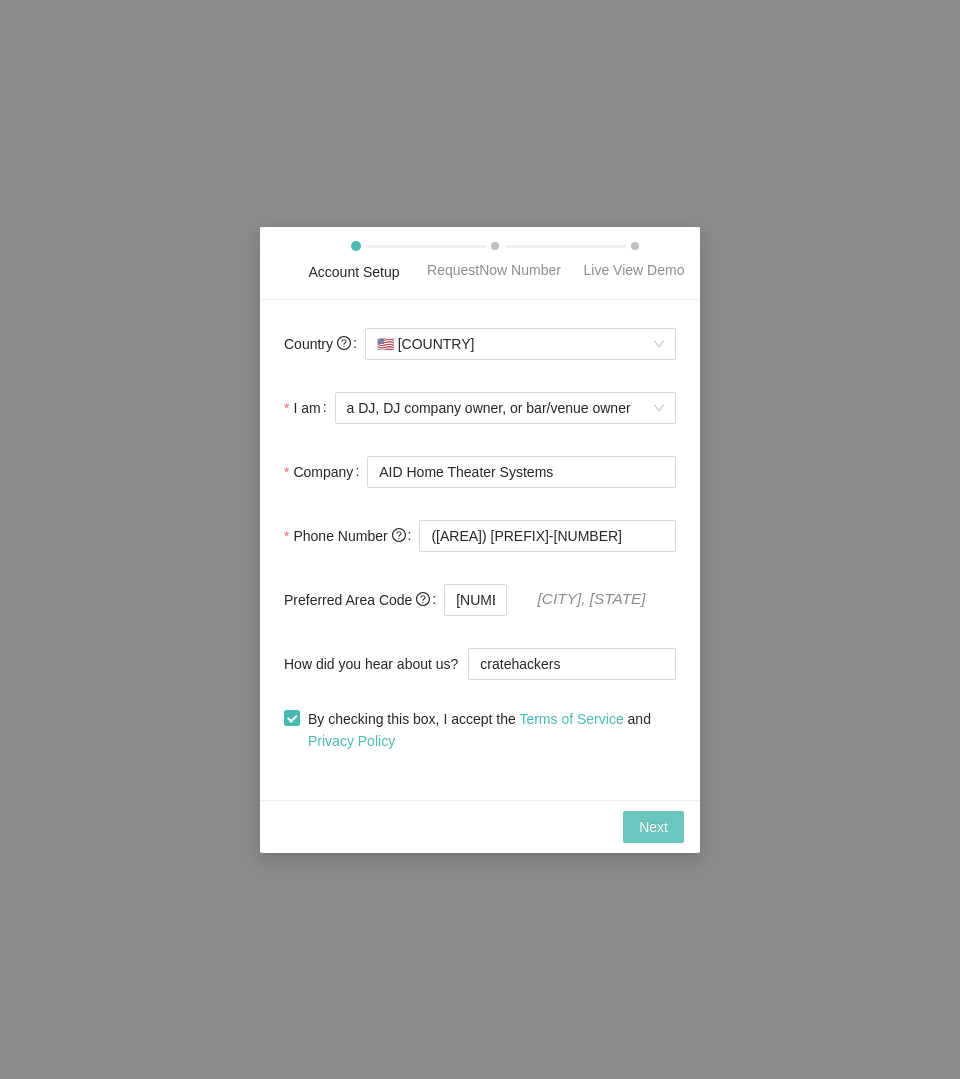 click on "Next" at bounding box center [653, 827] 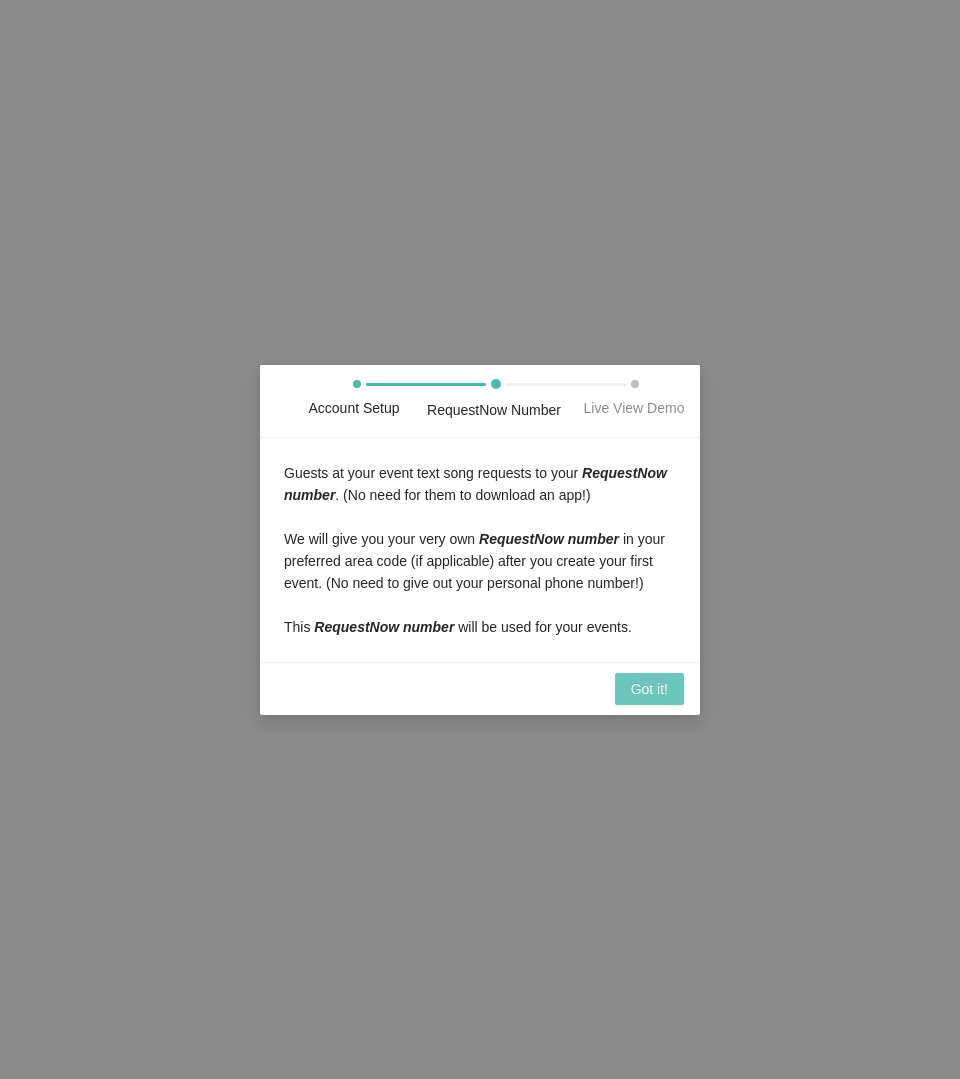 click on "Got it!" at bounding box center [649, 689] 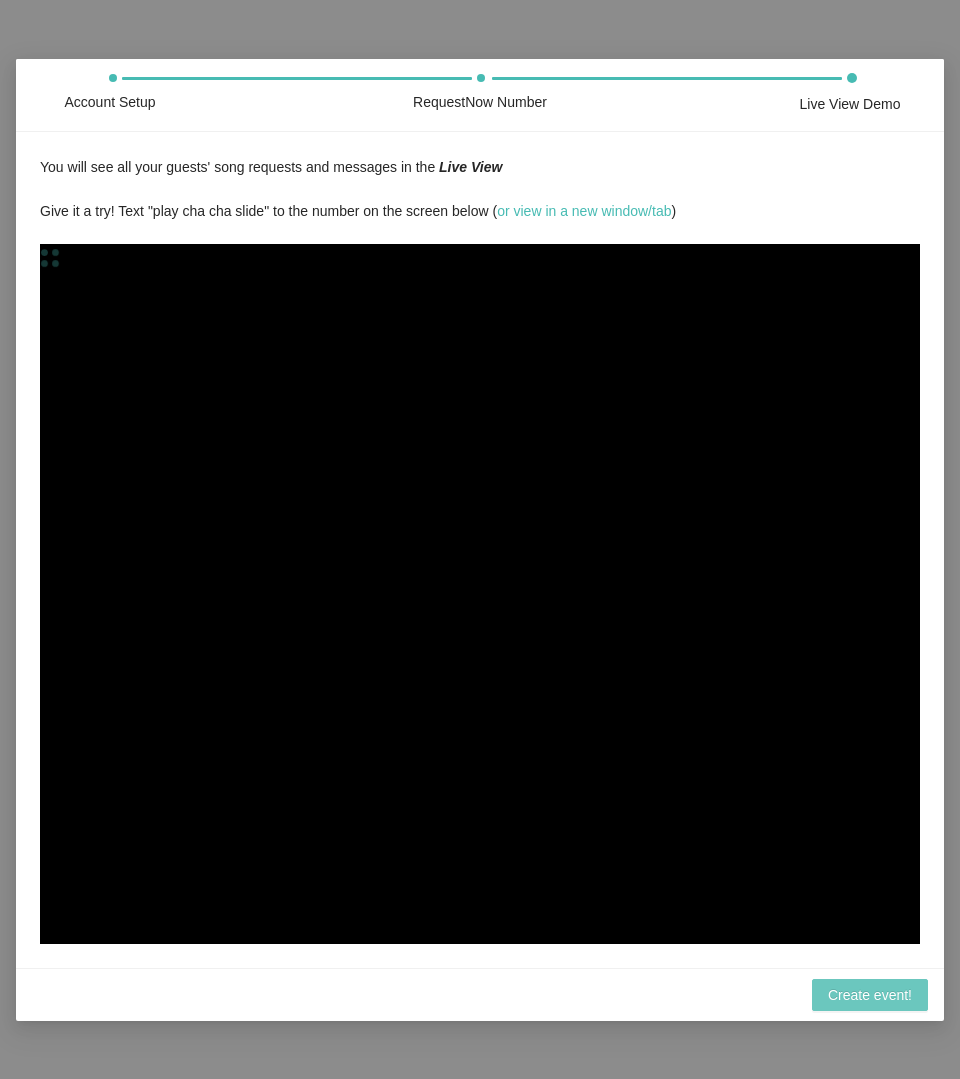 scroll, scrollTop: 0, scrollLeft: 0, axis: both 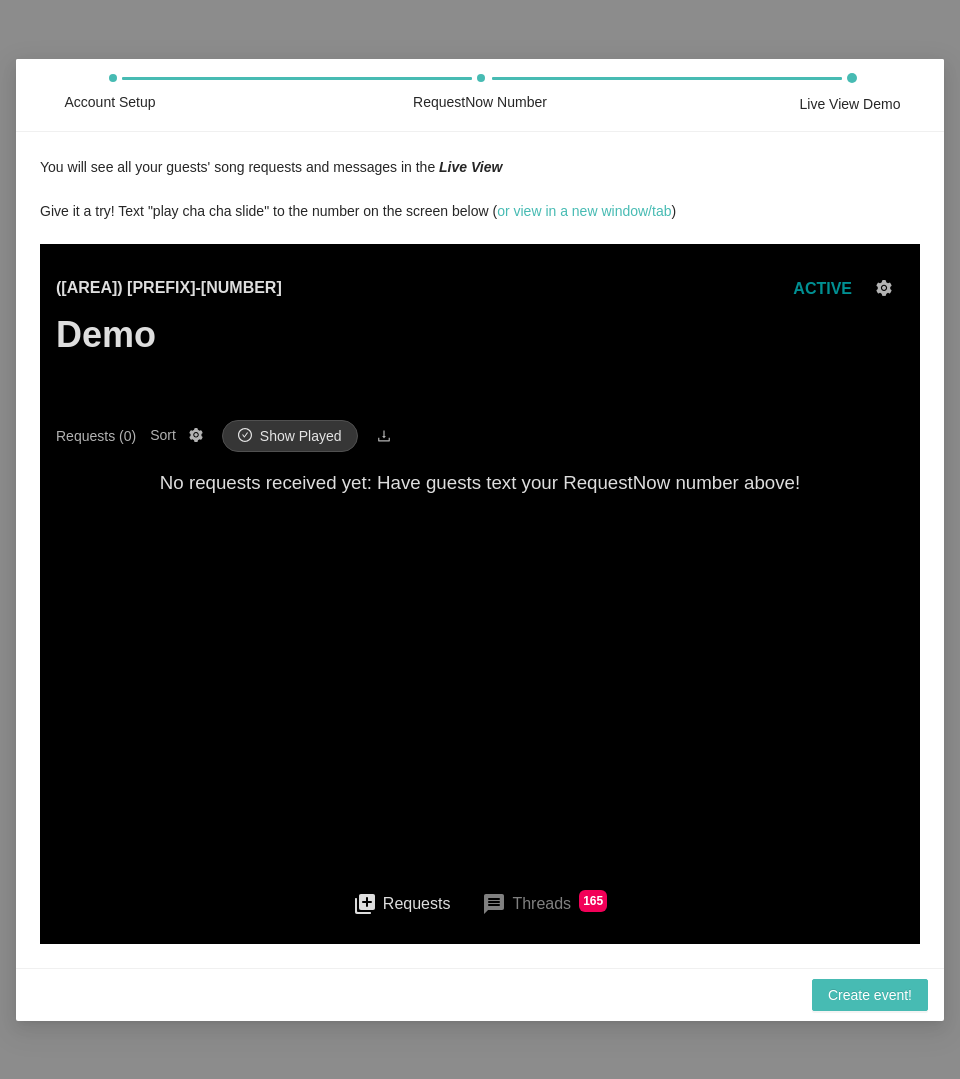 click on "Show Played" at bounding box center [301, 435] 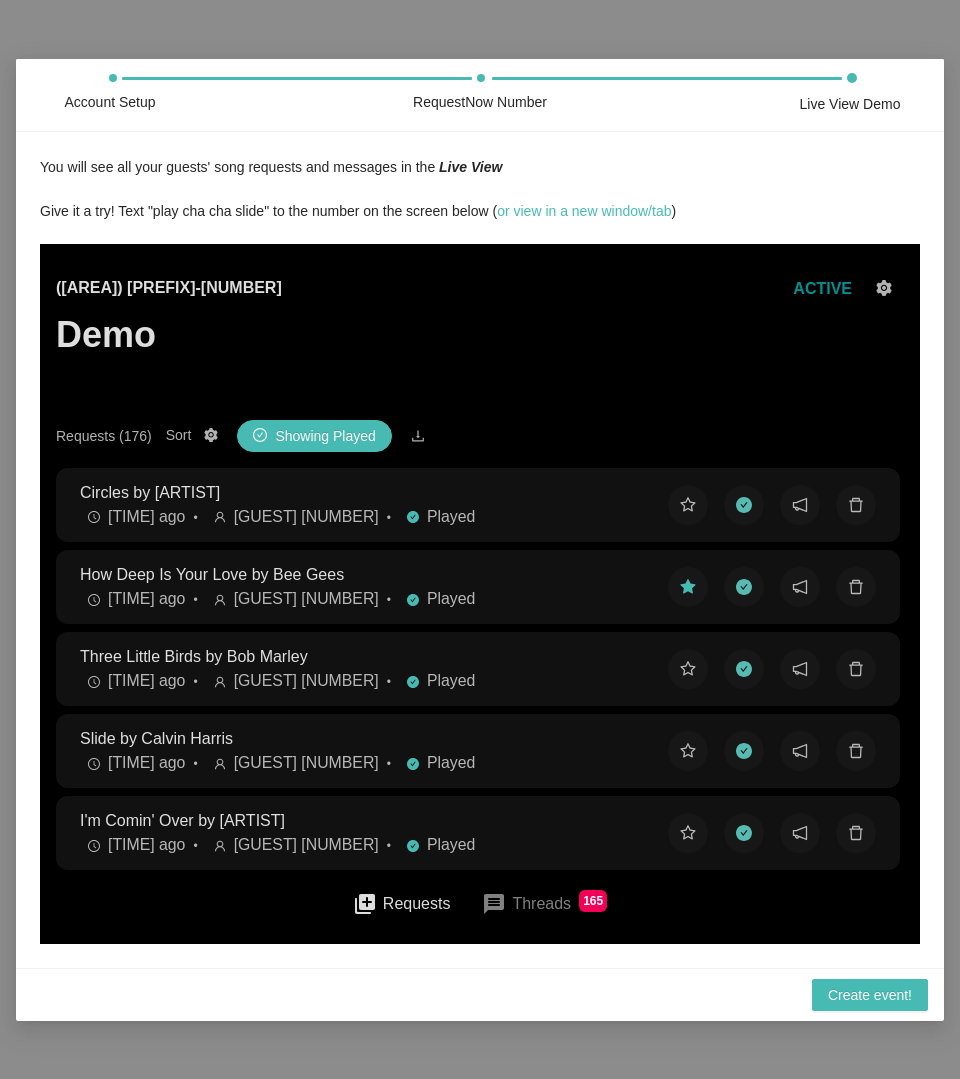 click on "Requests   (176)" at bounding box center [104, 435] 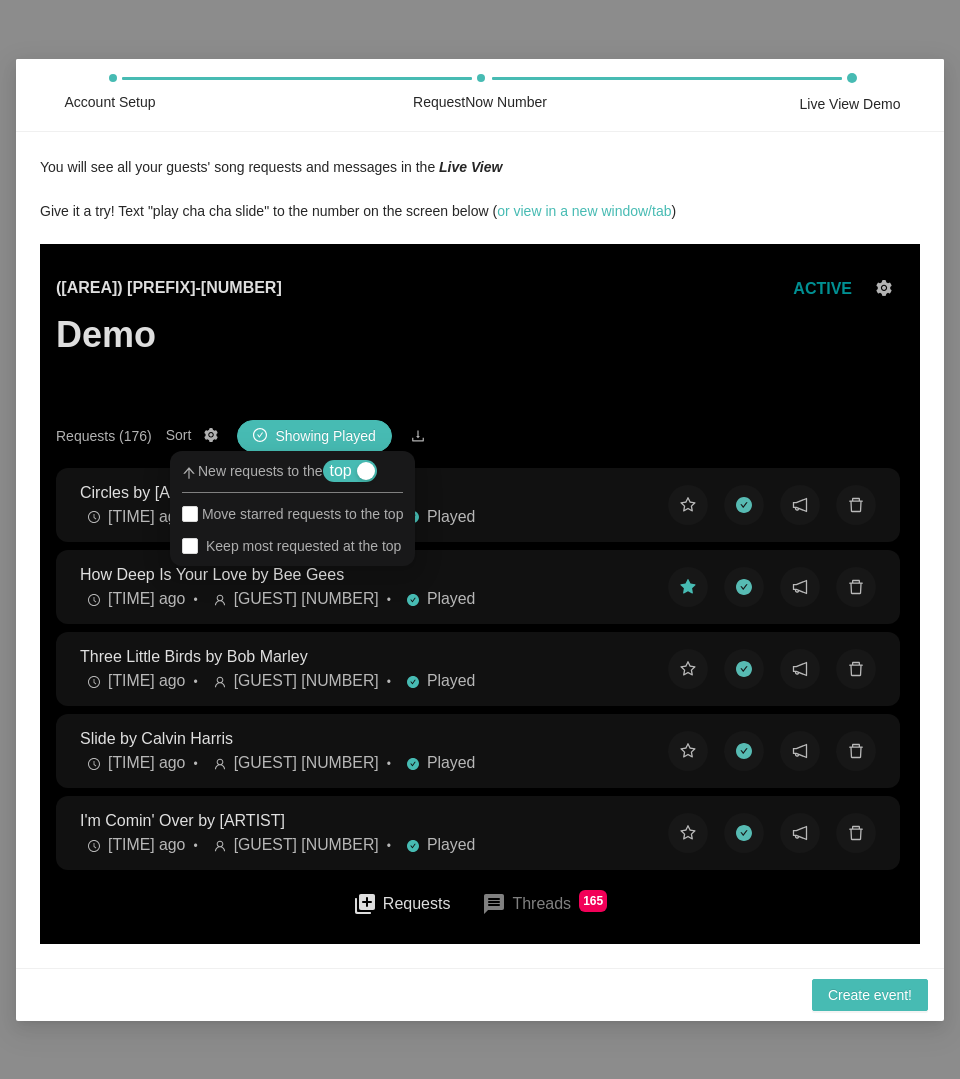 click on "Live View Demo" at bounding box center (850, 104) 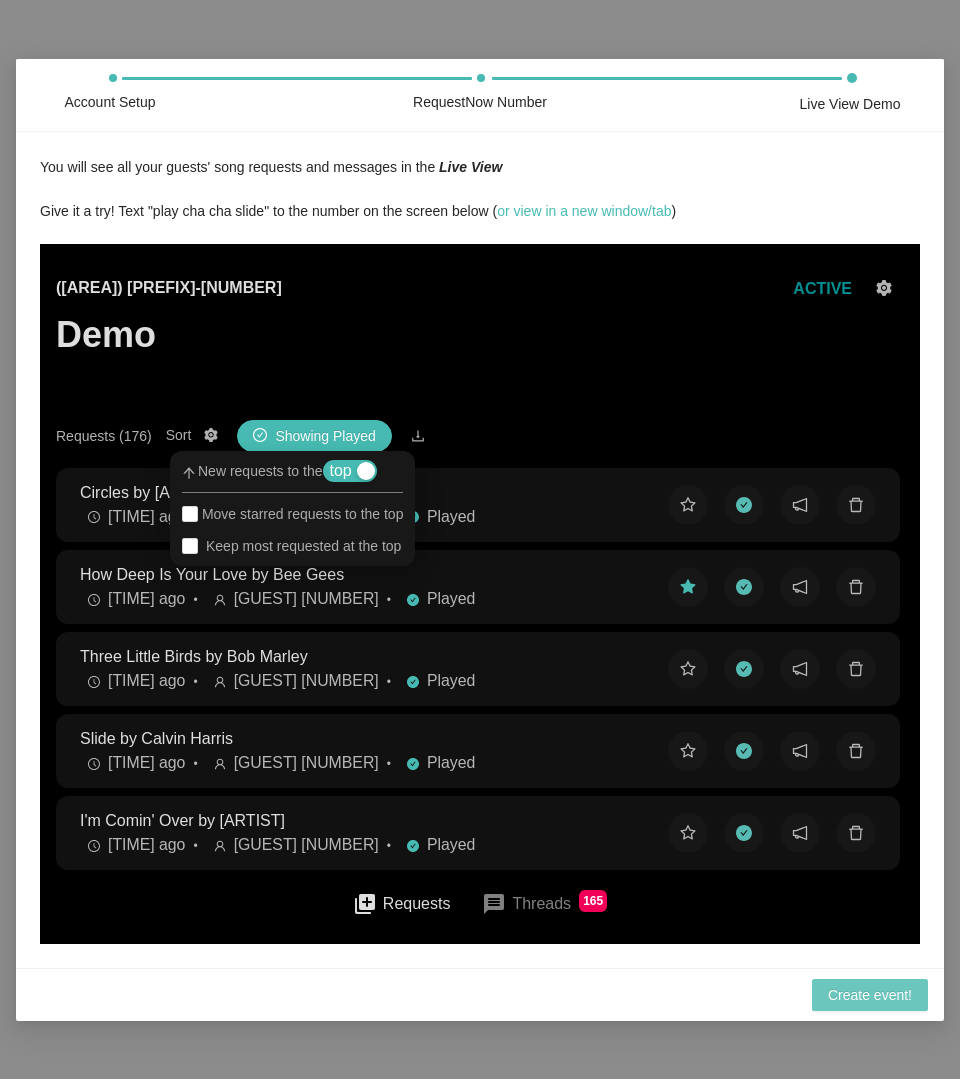 click on "Create event!" at bounding box center (870, 995) 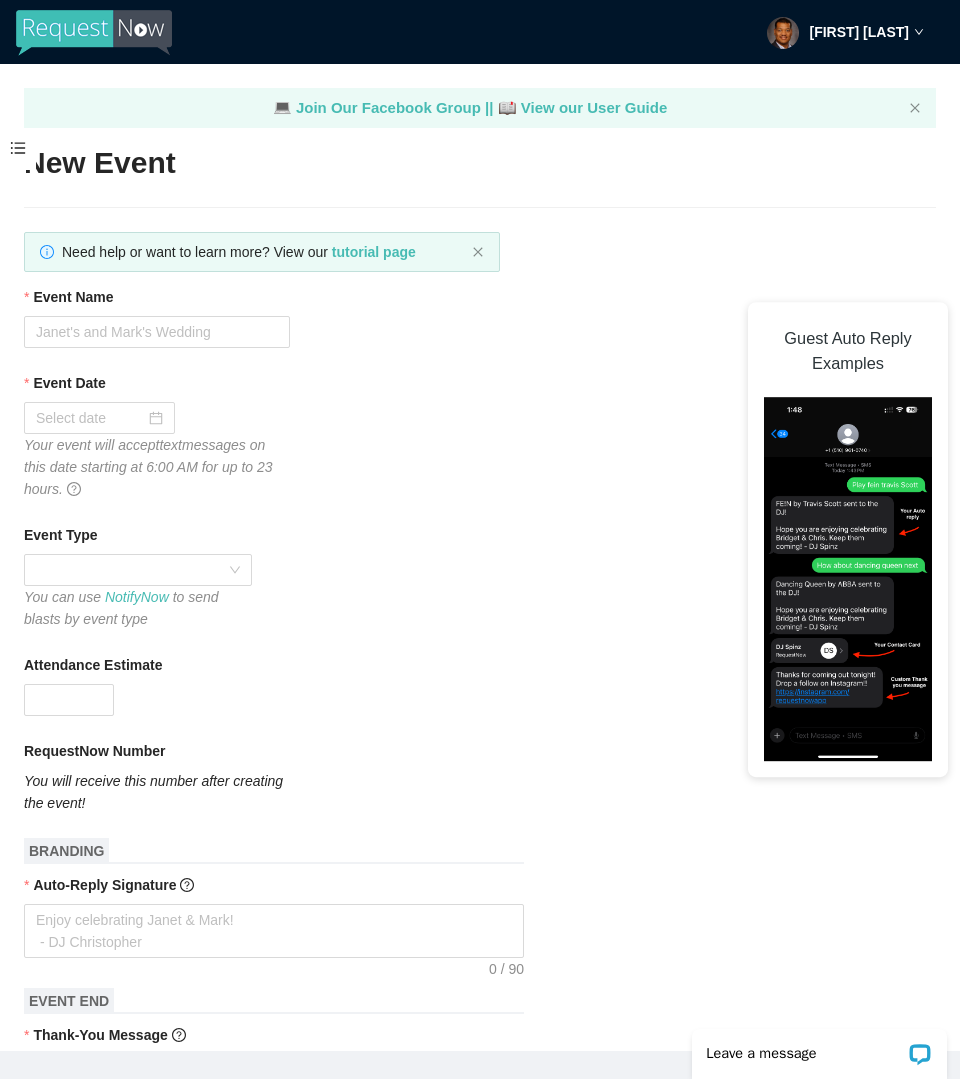 scroll, scrollTop: 0, scrollLeft: 0, axis: both 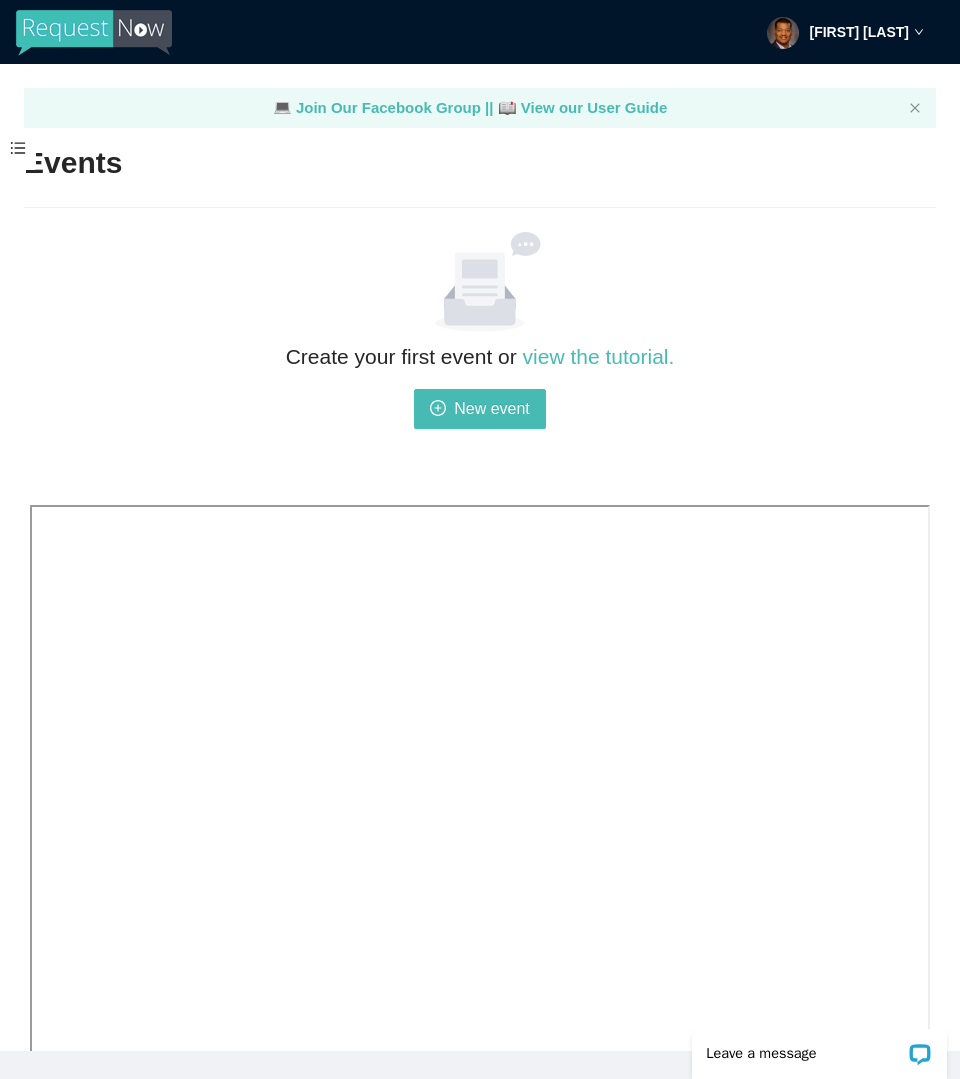 click at bounding box center (94, 33) 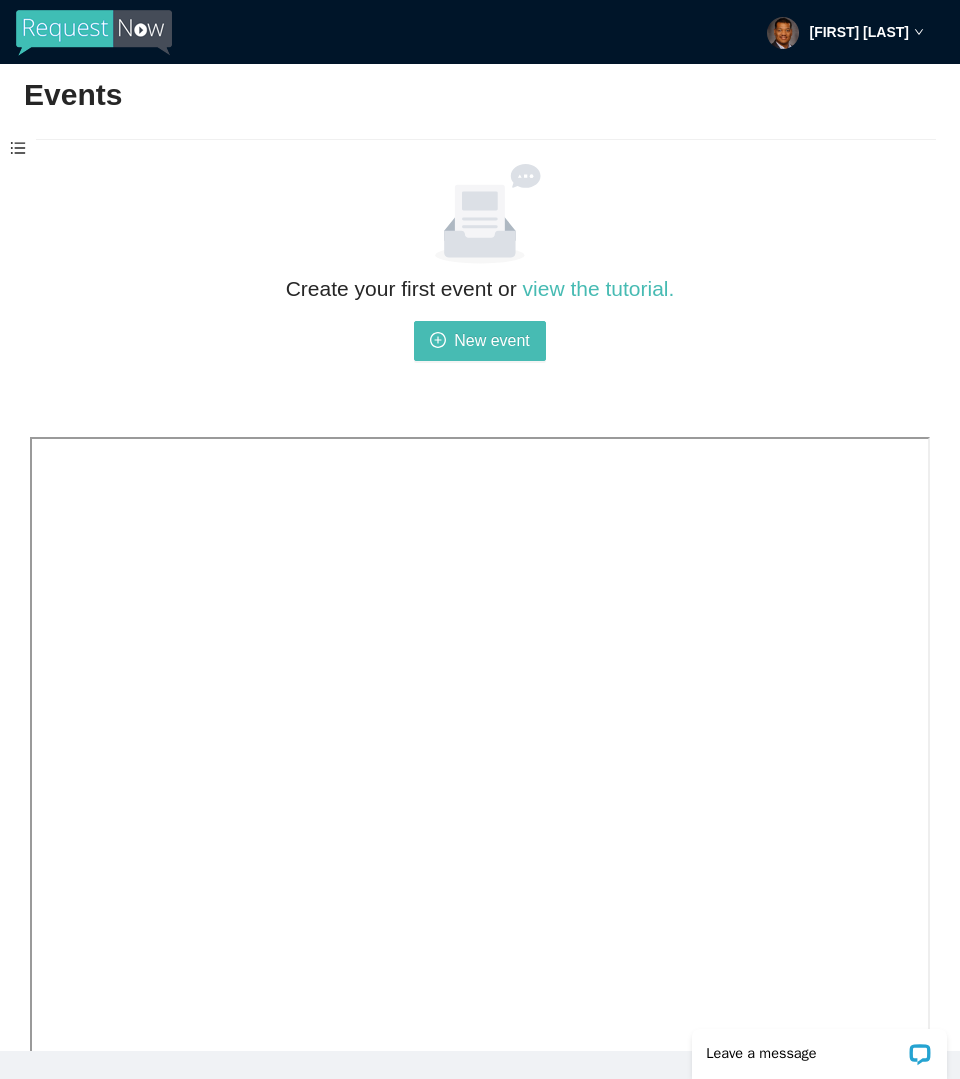 scroll, scrollTop: 198, scrollLeft: 0, axis: vertical 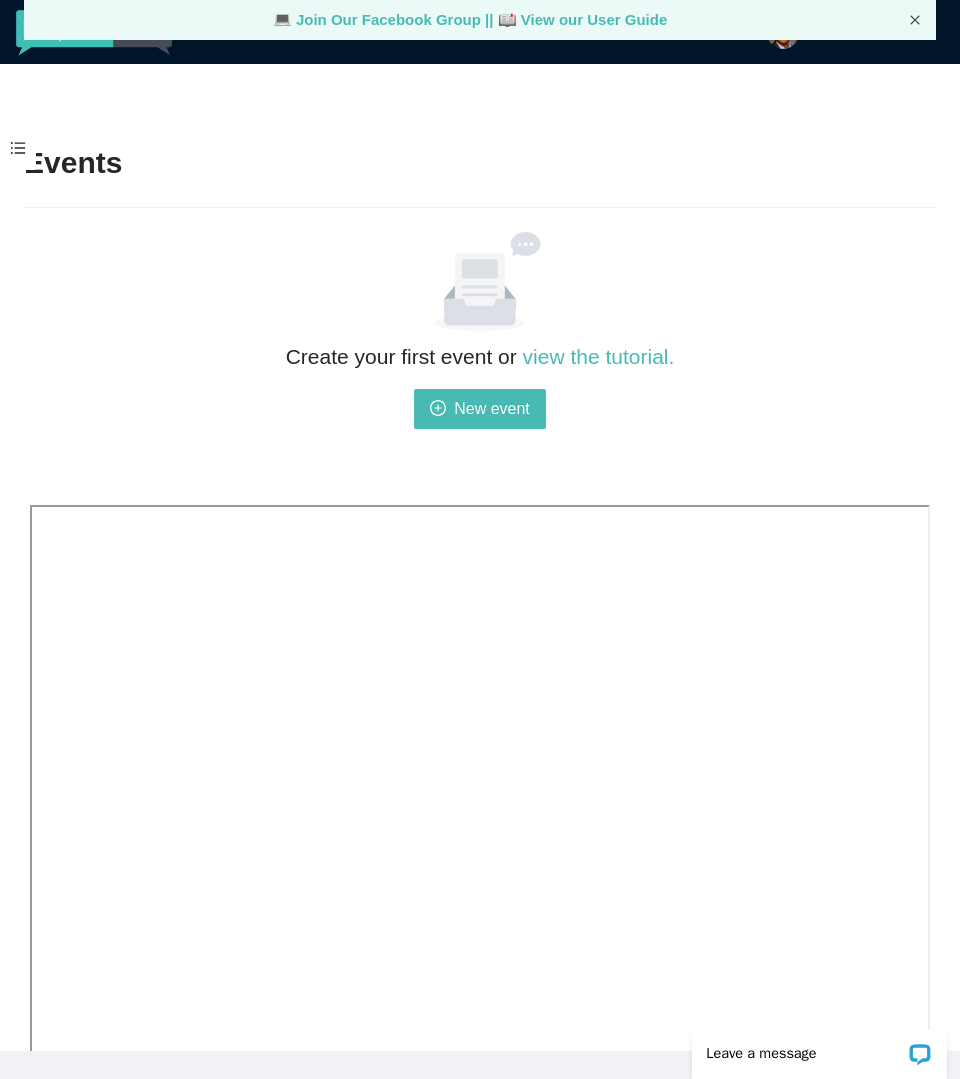 click 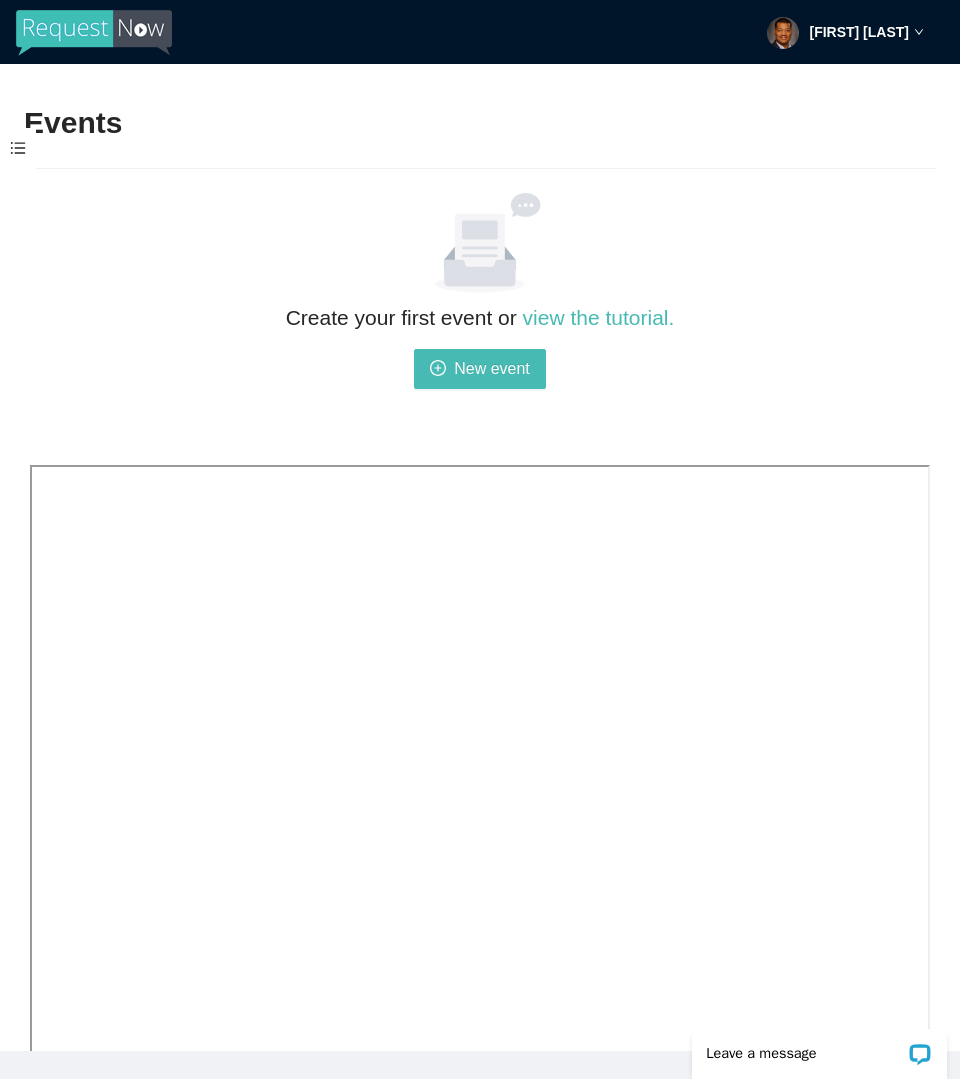 click at bounding box center (94, 33) 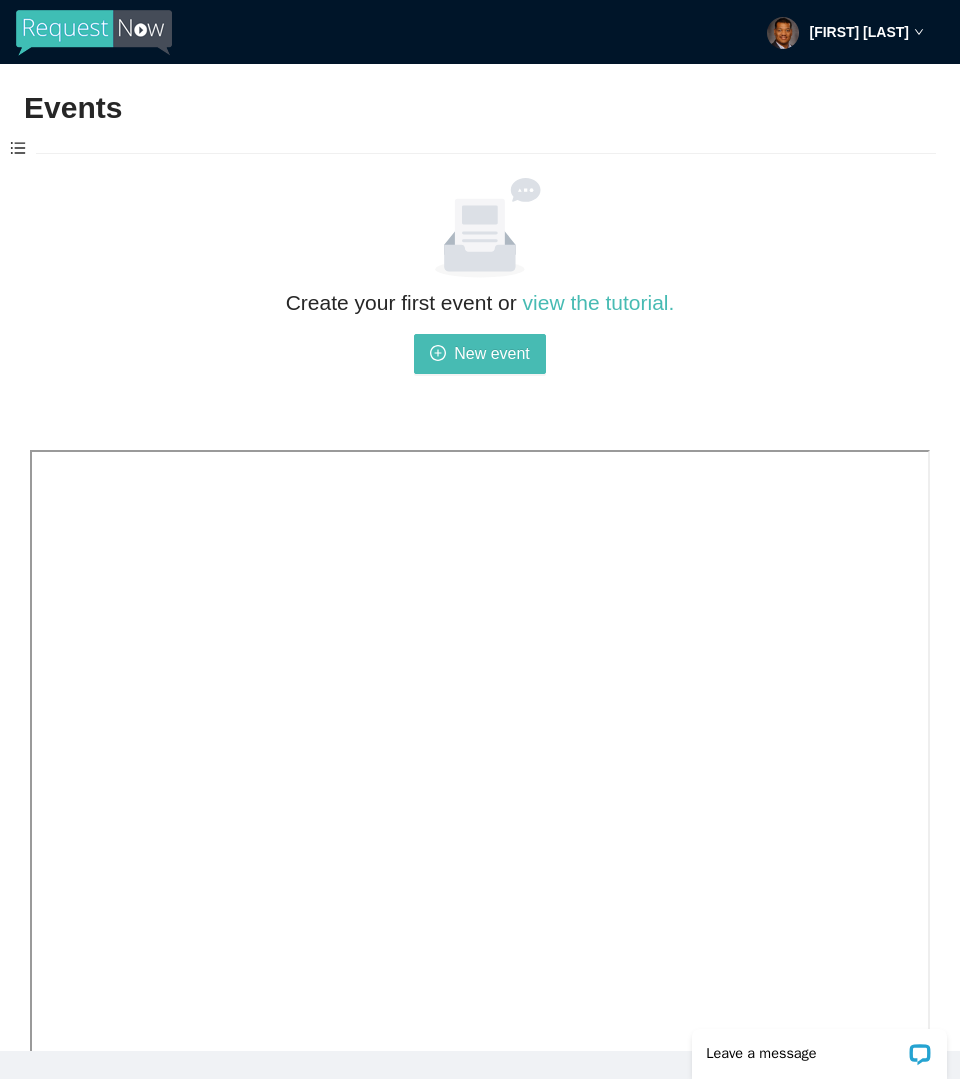 scroll, scrollTop: 0, scrollLeft: 0, axis: both 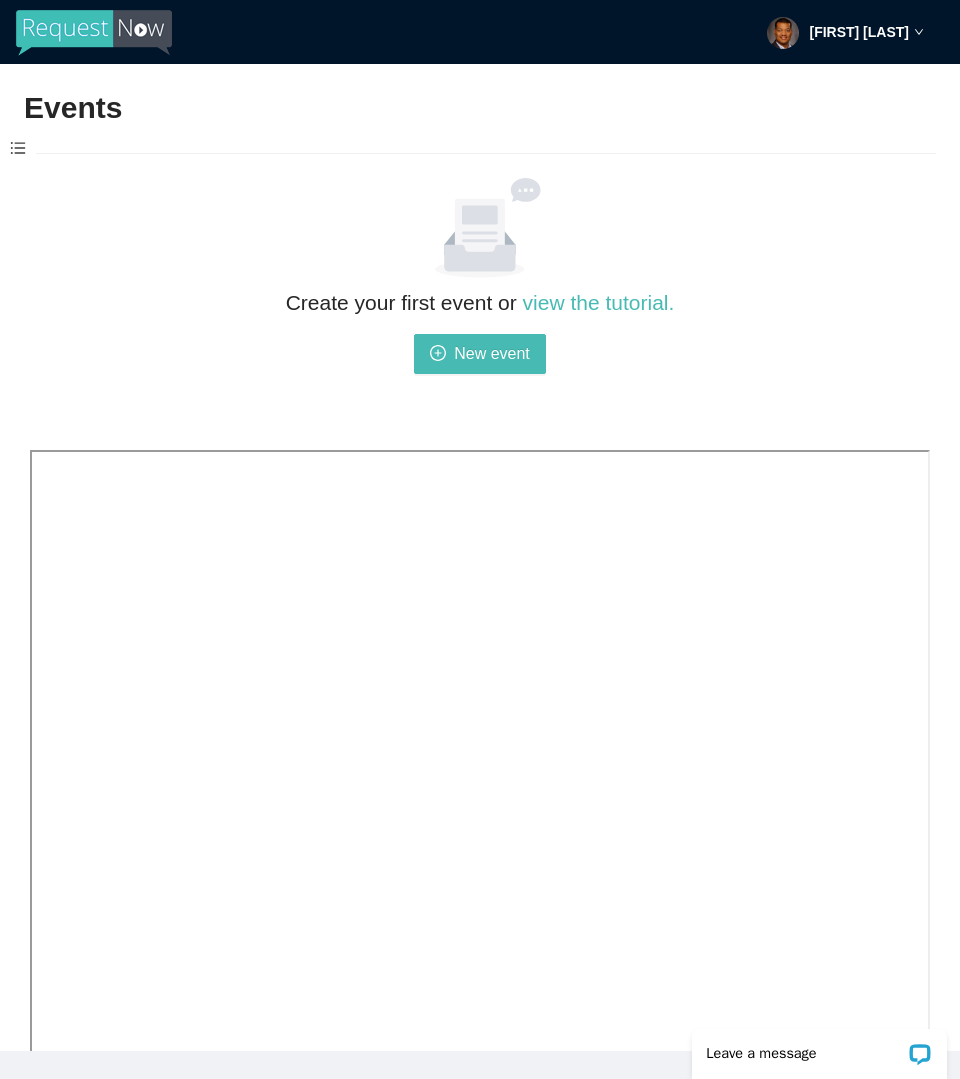 click at bounding box center (18, 149) 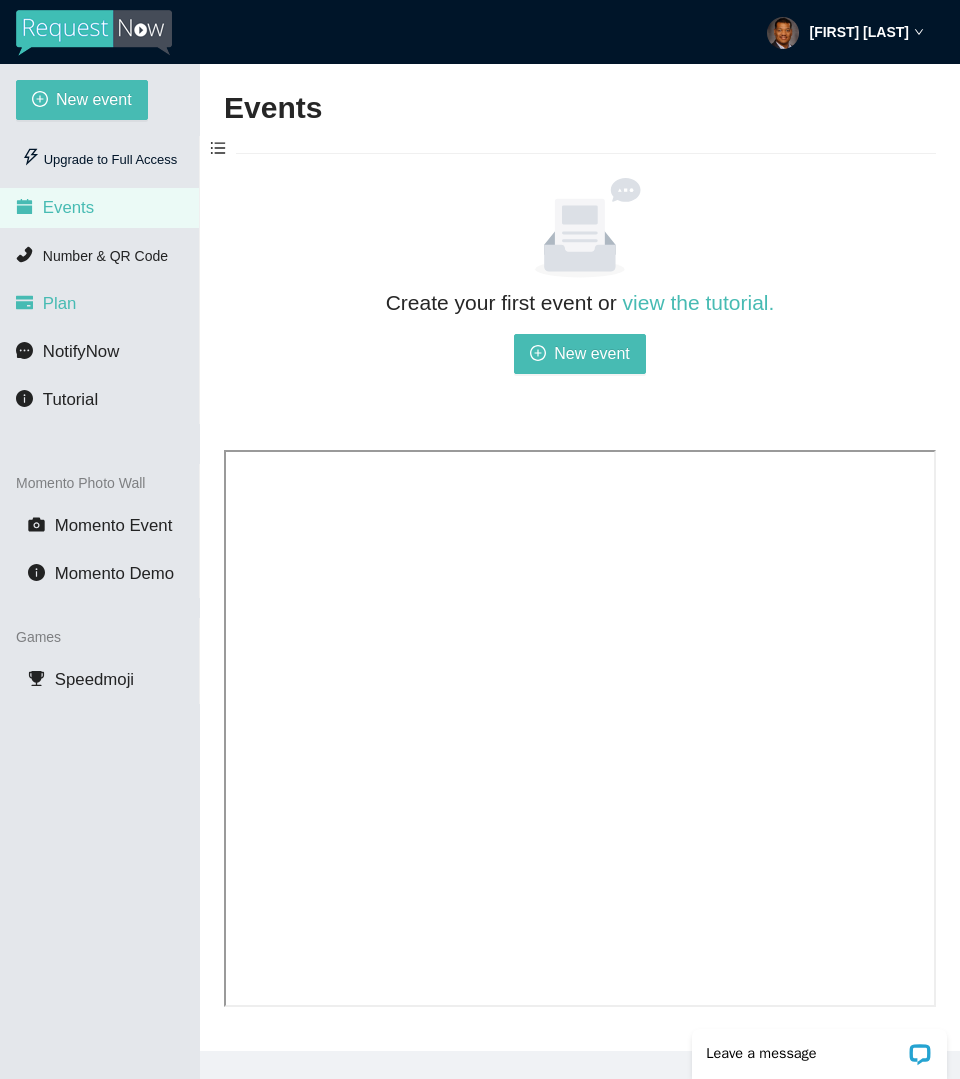 click on "Plan" at bounding box center [99, 304] 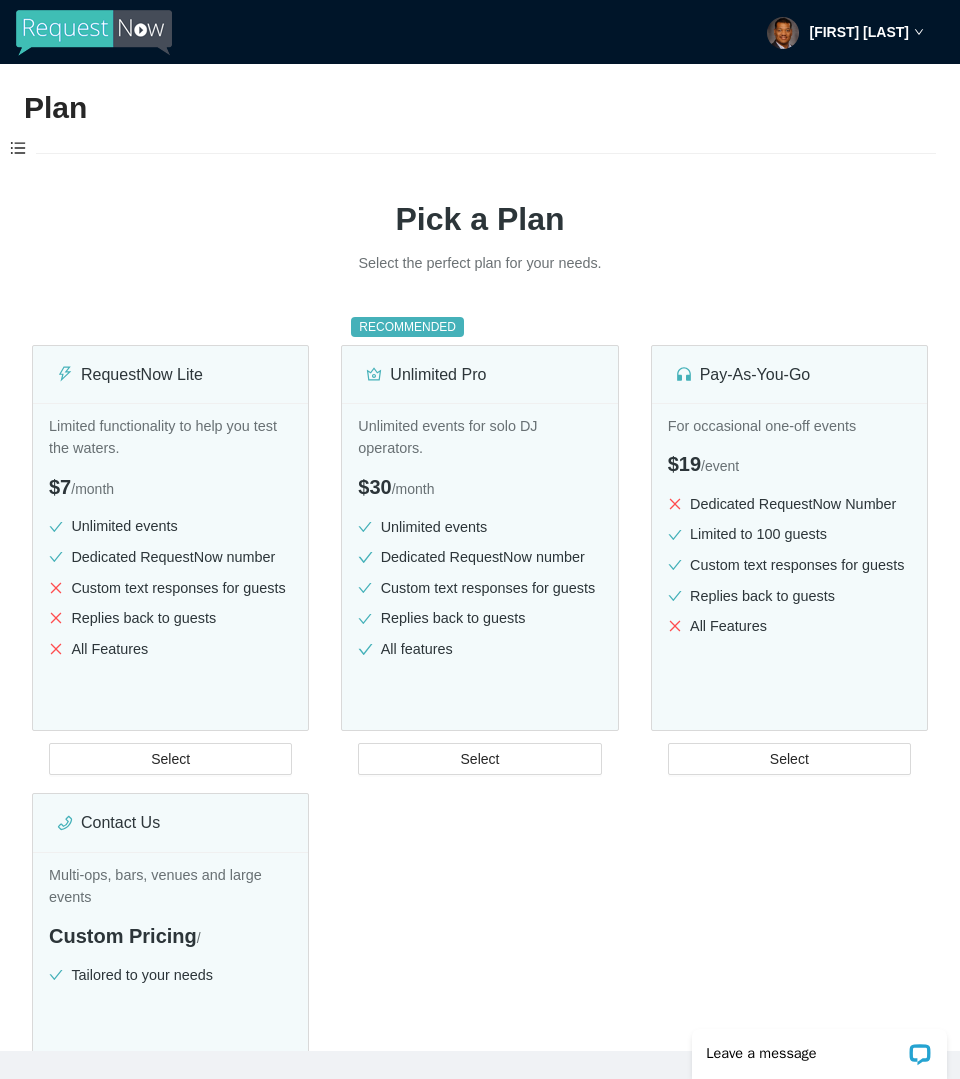 scroll, scrollTop: 0, scrollLeft: 0, axis: both 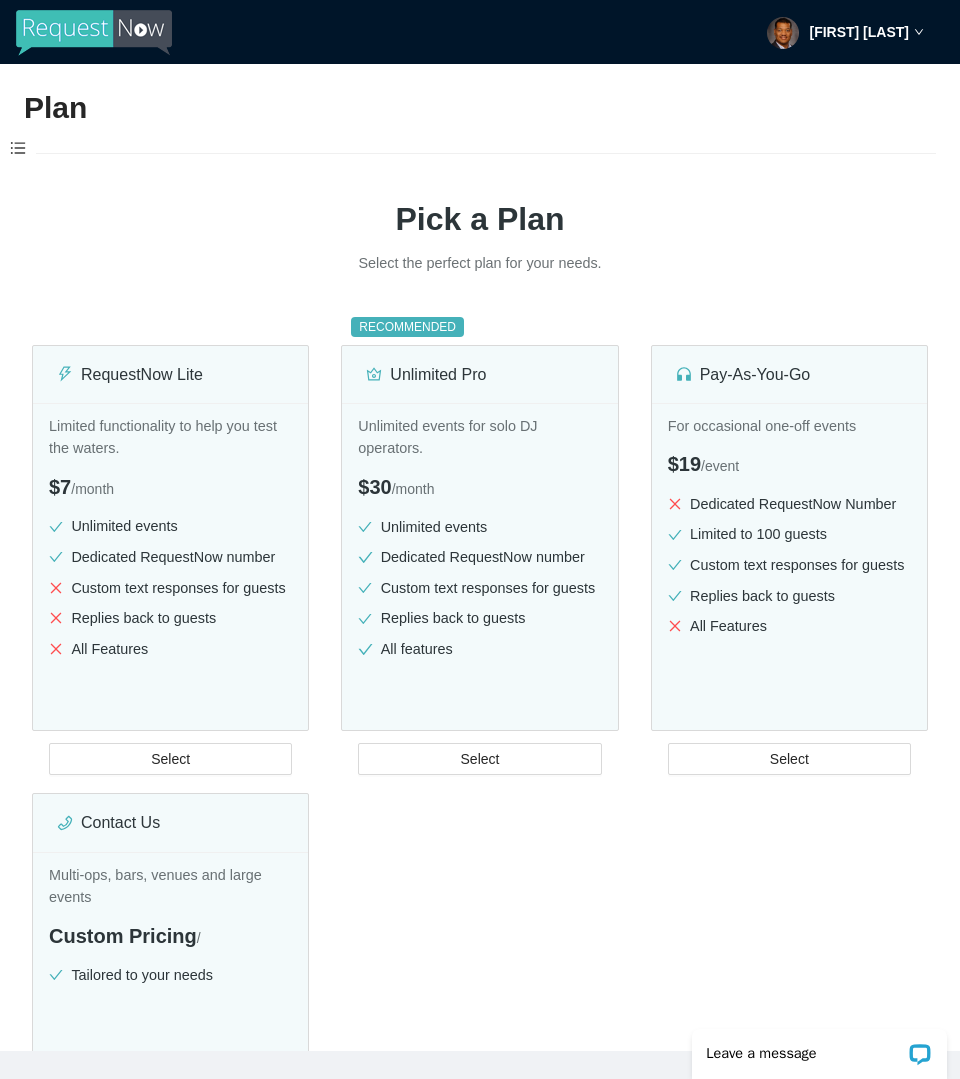 click at bounding box center [18, 149] 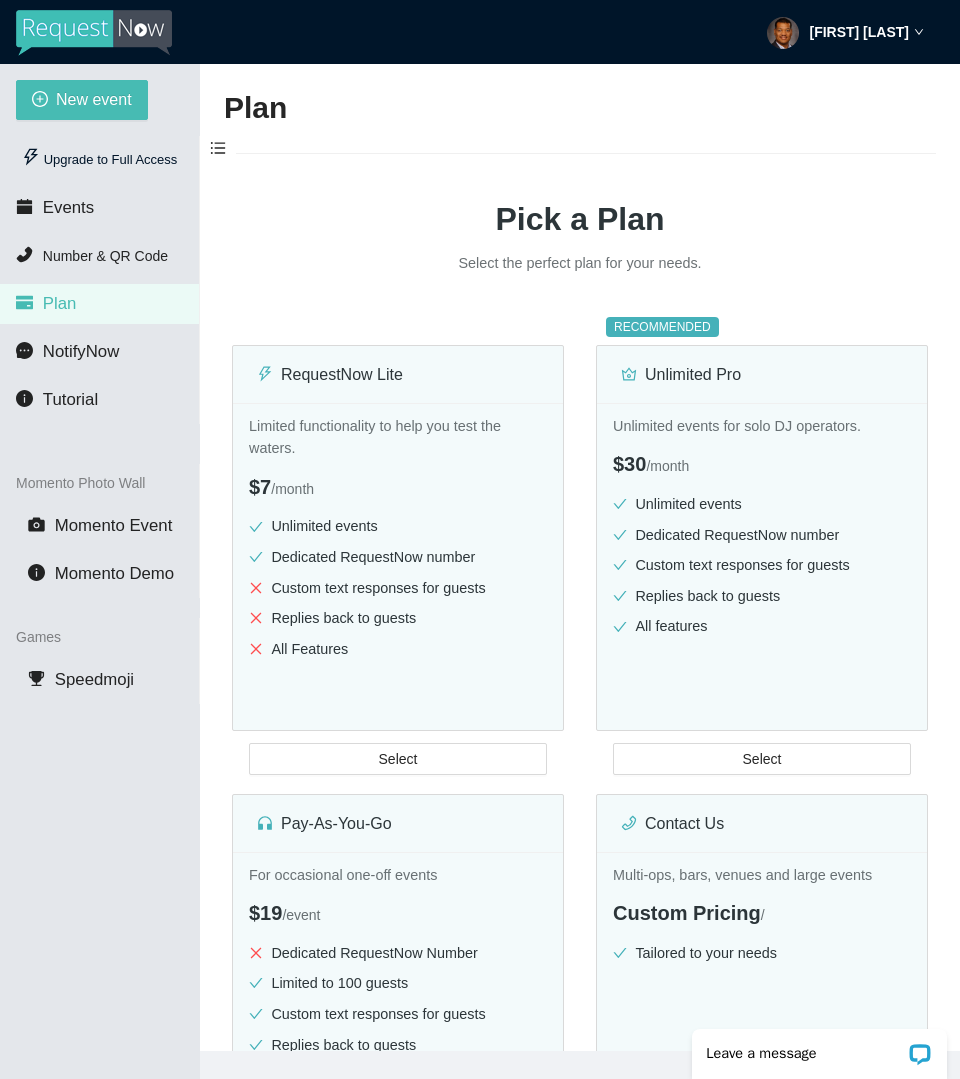 click at bounding box center (783, 33) 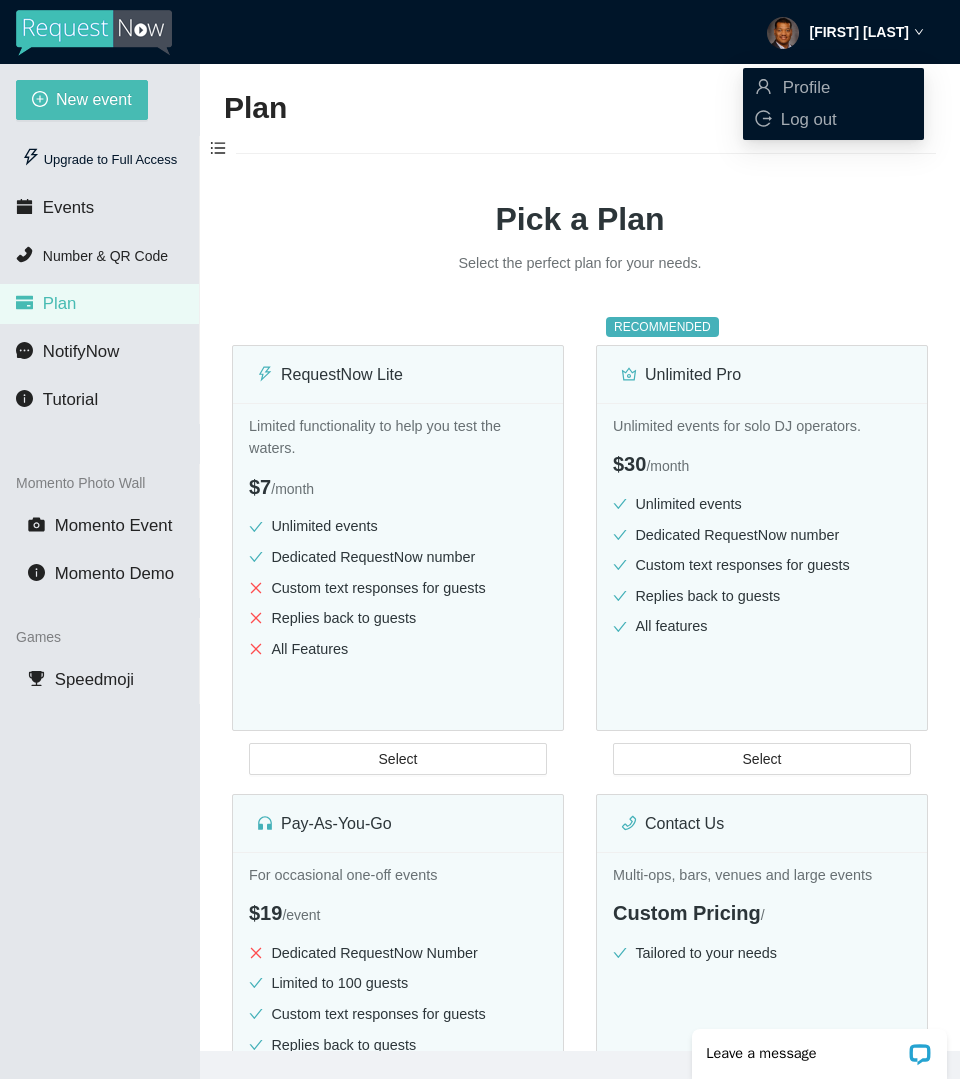 click on "Plan Pick a Plan Select the perfect plan for your needs. RequestNow Lite Limited functionality to help you test the waters. $7 / month Unlimited events Dedicated RequestNow number Custom text responses for guests Replies back to guests All Features Select RECOMMENDED Unlimited Pro Unlimited events for solo DJ operators. $30 / month Unlimited events Dedicated RequestNow number Custom text responses for guests Replies back to guests All features Select Pay-As-You-Go For occasional one-off events $19 / event Dedicated RequestNow Number Limited to 100 guests Custom text responses for guests Replies back to guests All Features Select Contact Us Multi-ops, bars, venues and large events Custom Pricing / Tailored to your needs Select" at bounding box center [580, 675] 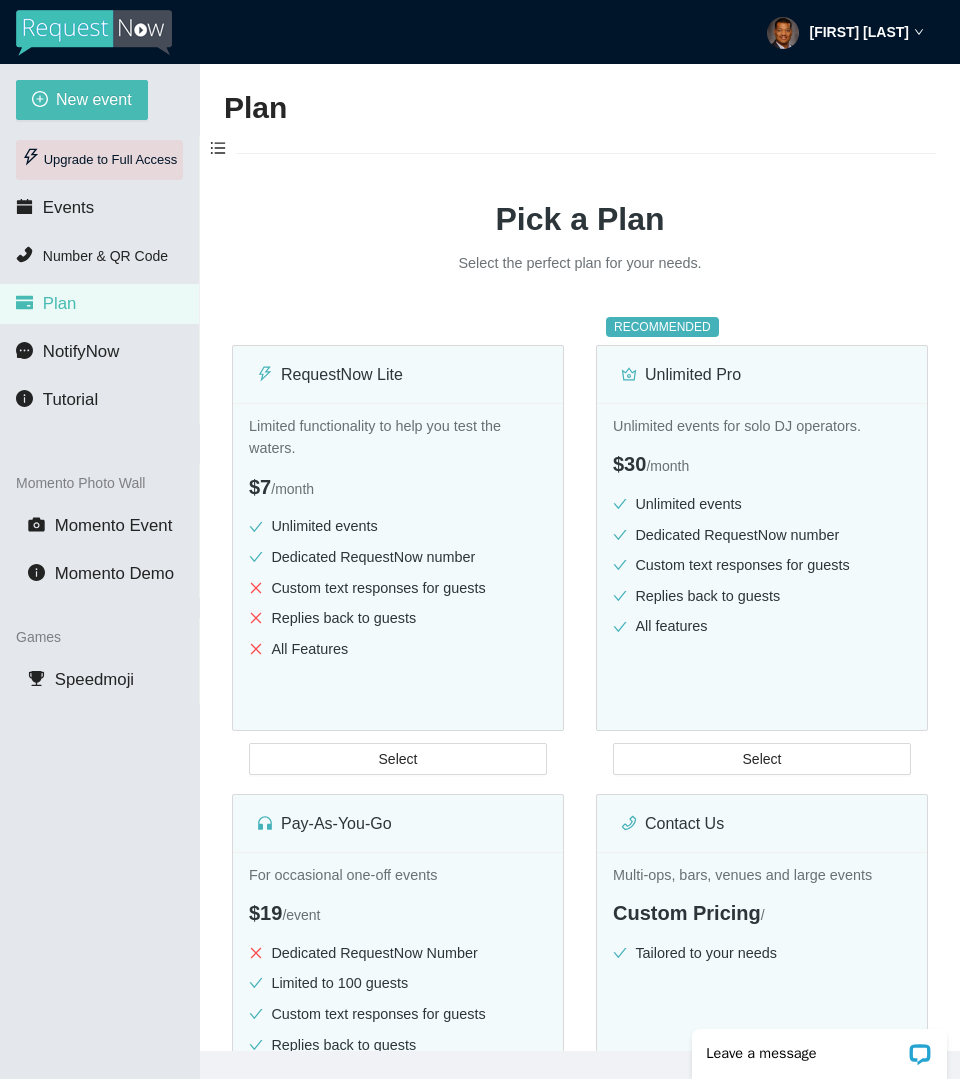 click on "Upgrade to Full Access" at bounding box center (99, 160) 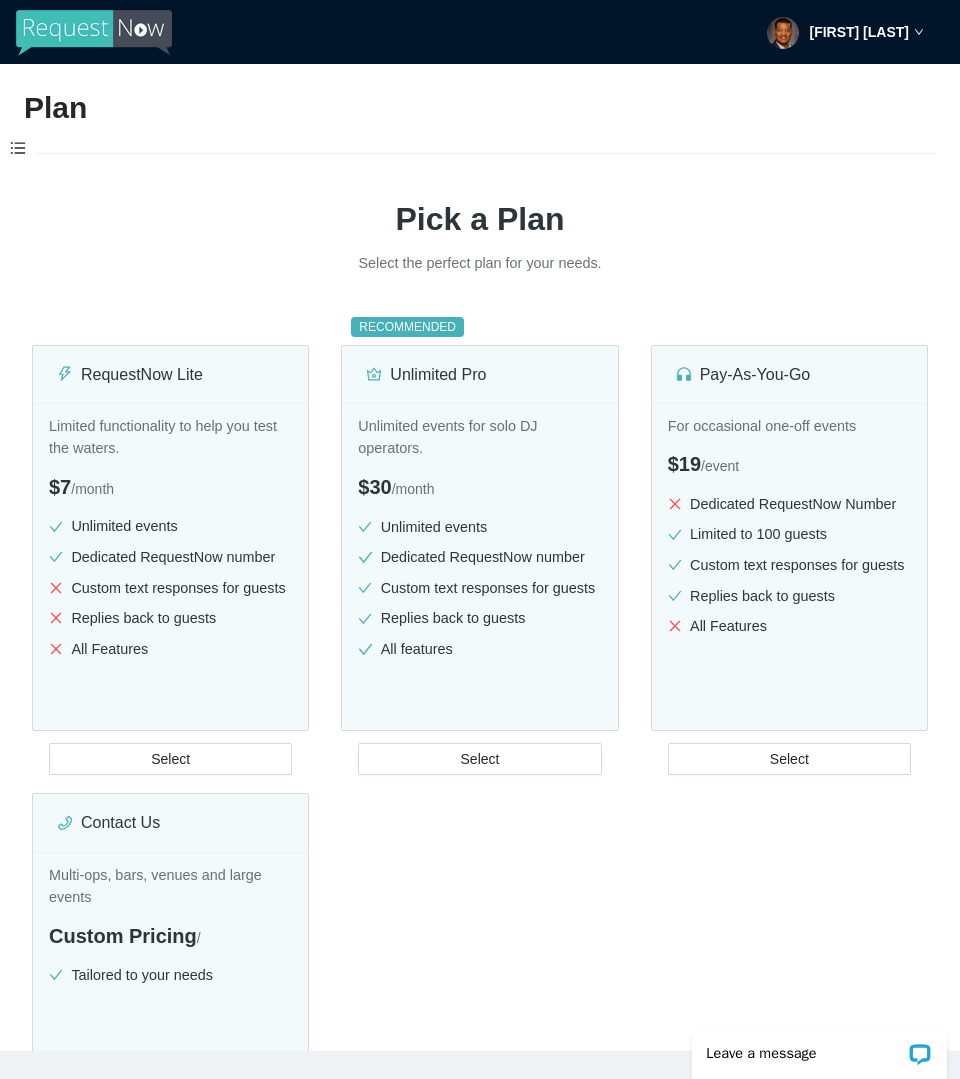 scroll, scrollTop: 0, scrollLeft: 0, axis: both 